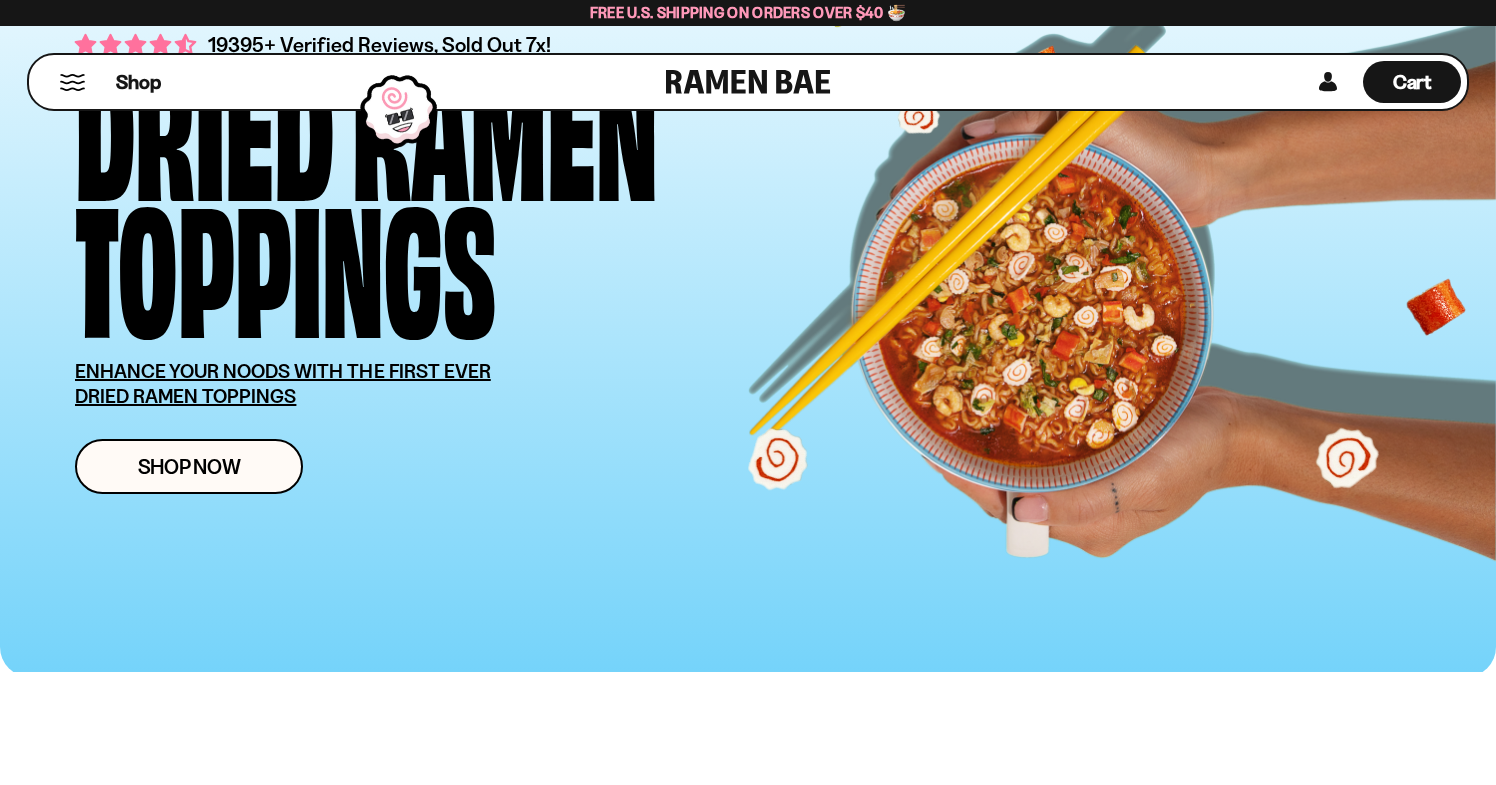 scroll, scrollTop: 158, scrollLeft: 0, axis: vertical 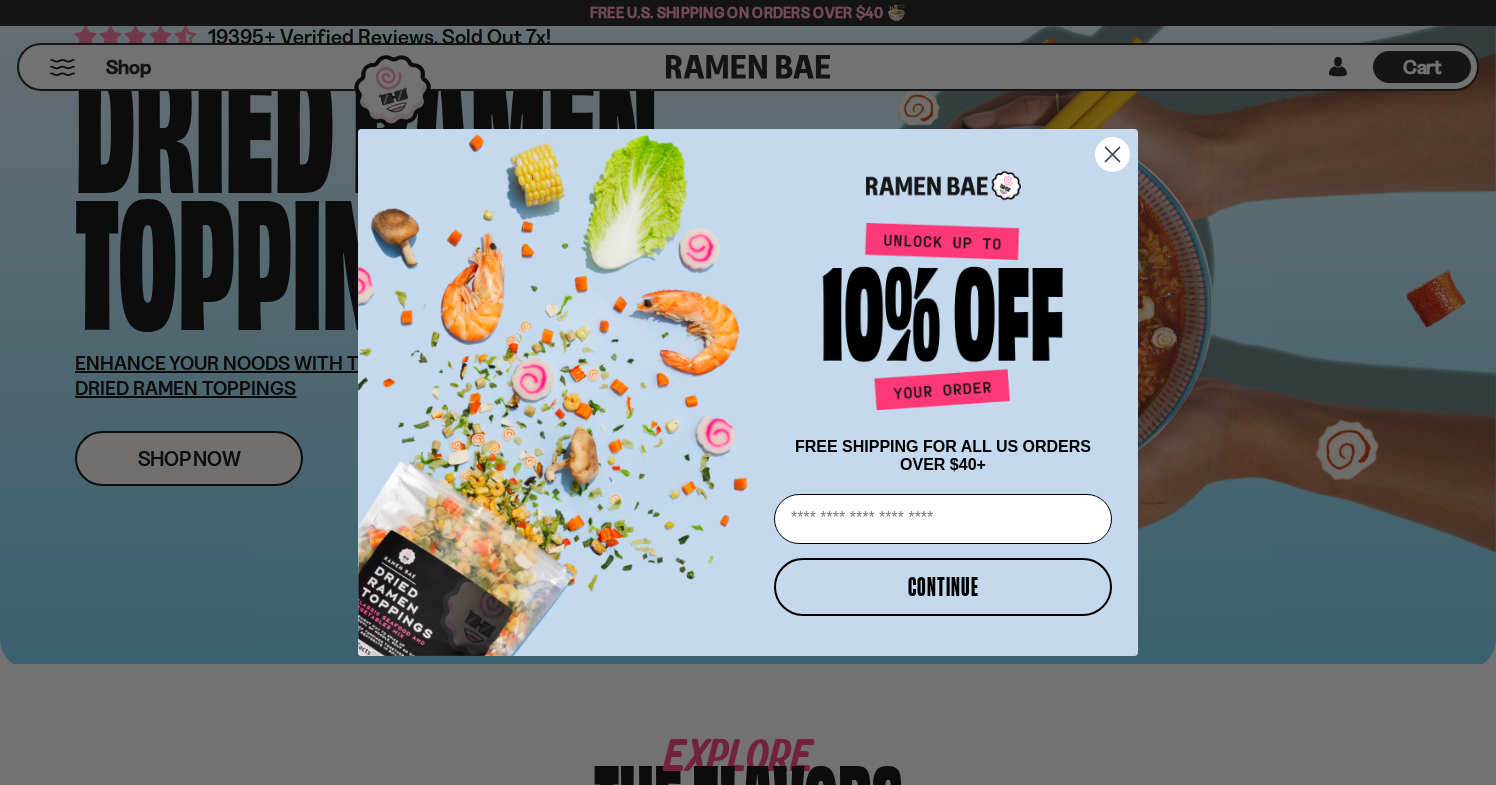 click 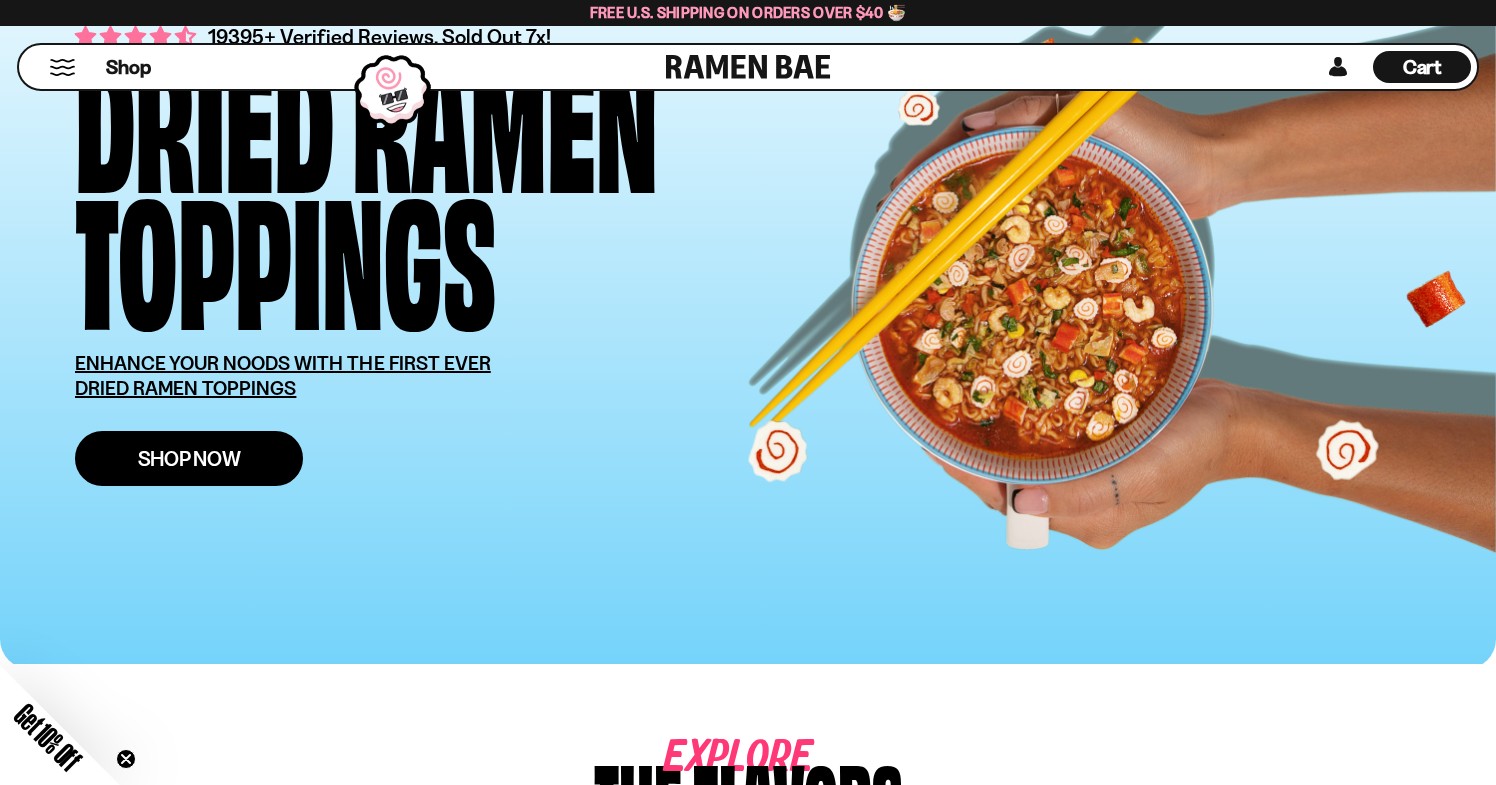 click on "Shop Now" at bounding box center (189, 458) 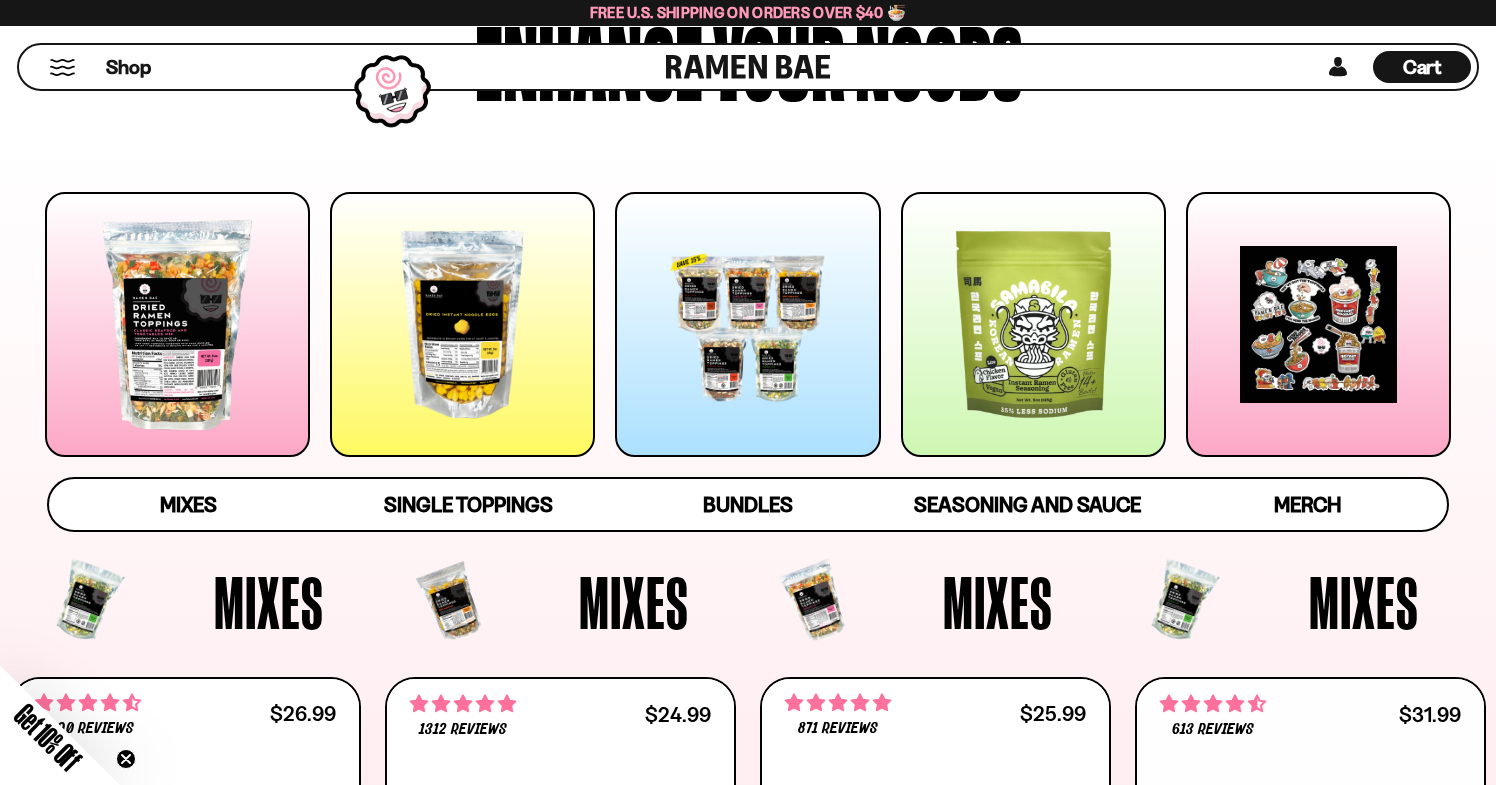 scroll, scrollTop: 199, scrollLeft: 0, axis: vertical 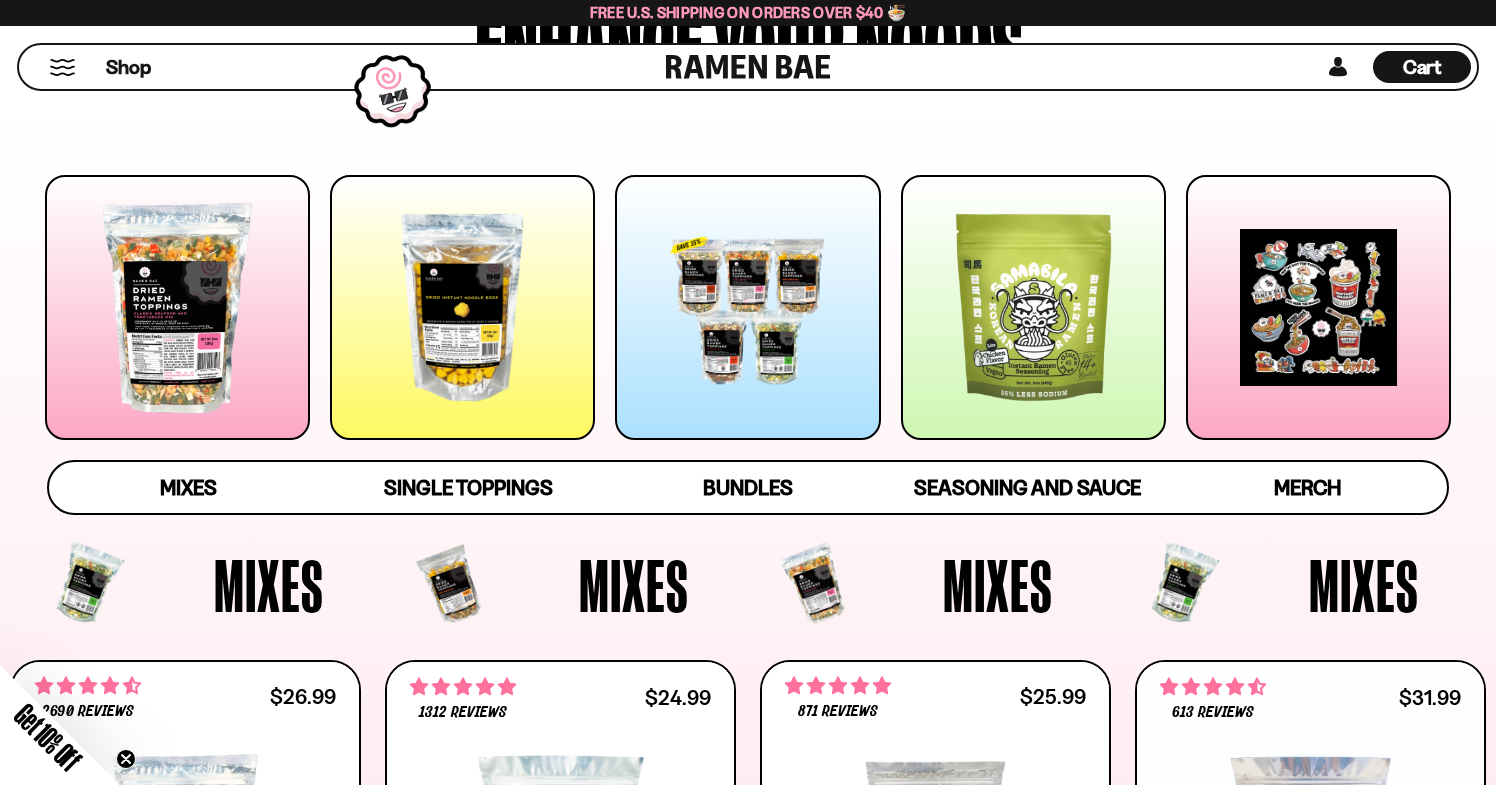 click at bounding box center (177, 307) 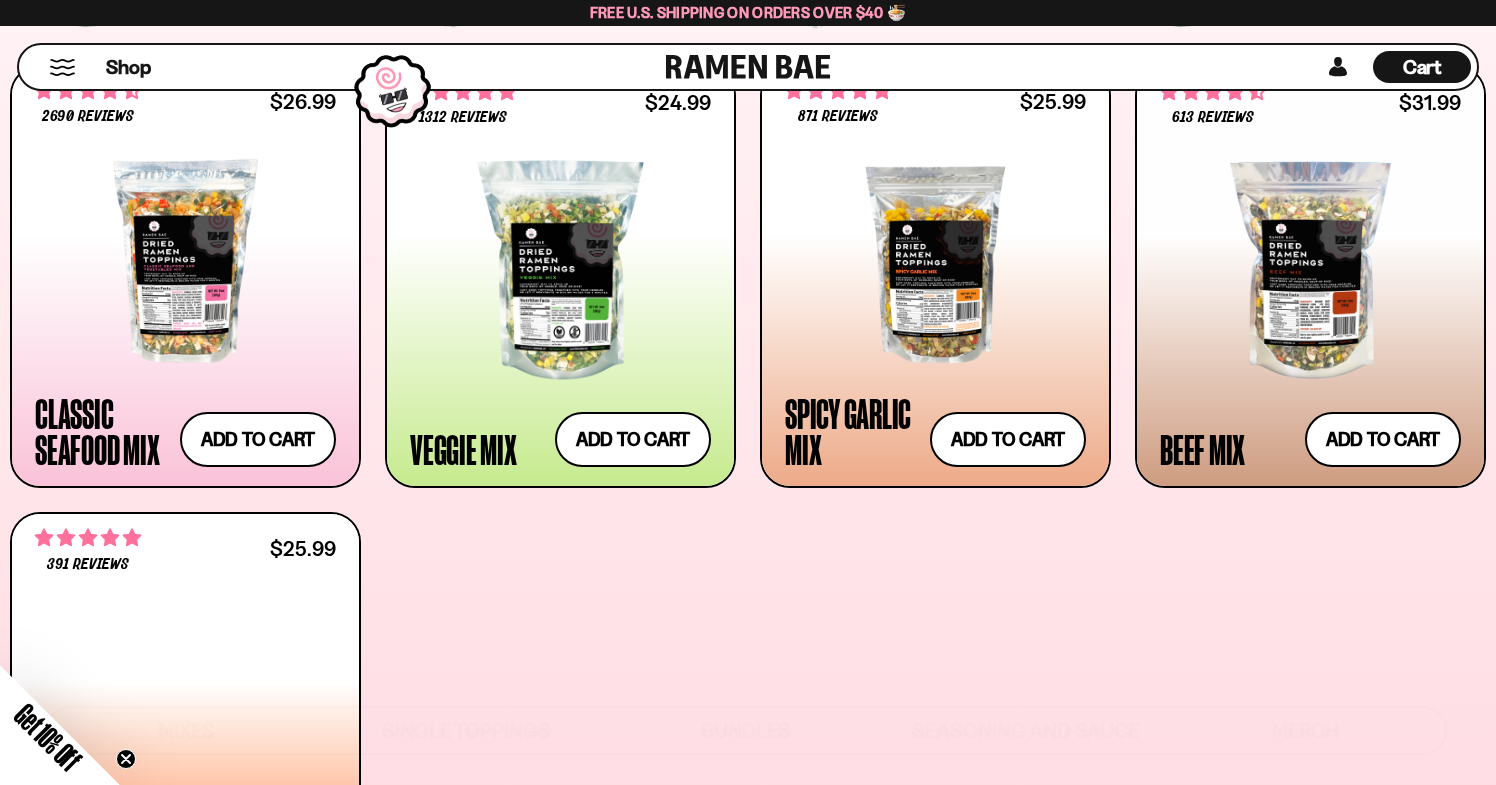 scroll, scrollTop: 839, scrollLeft: 0, axis: vertical 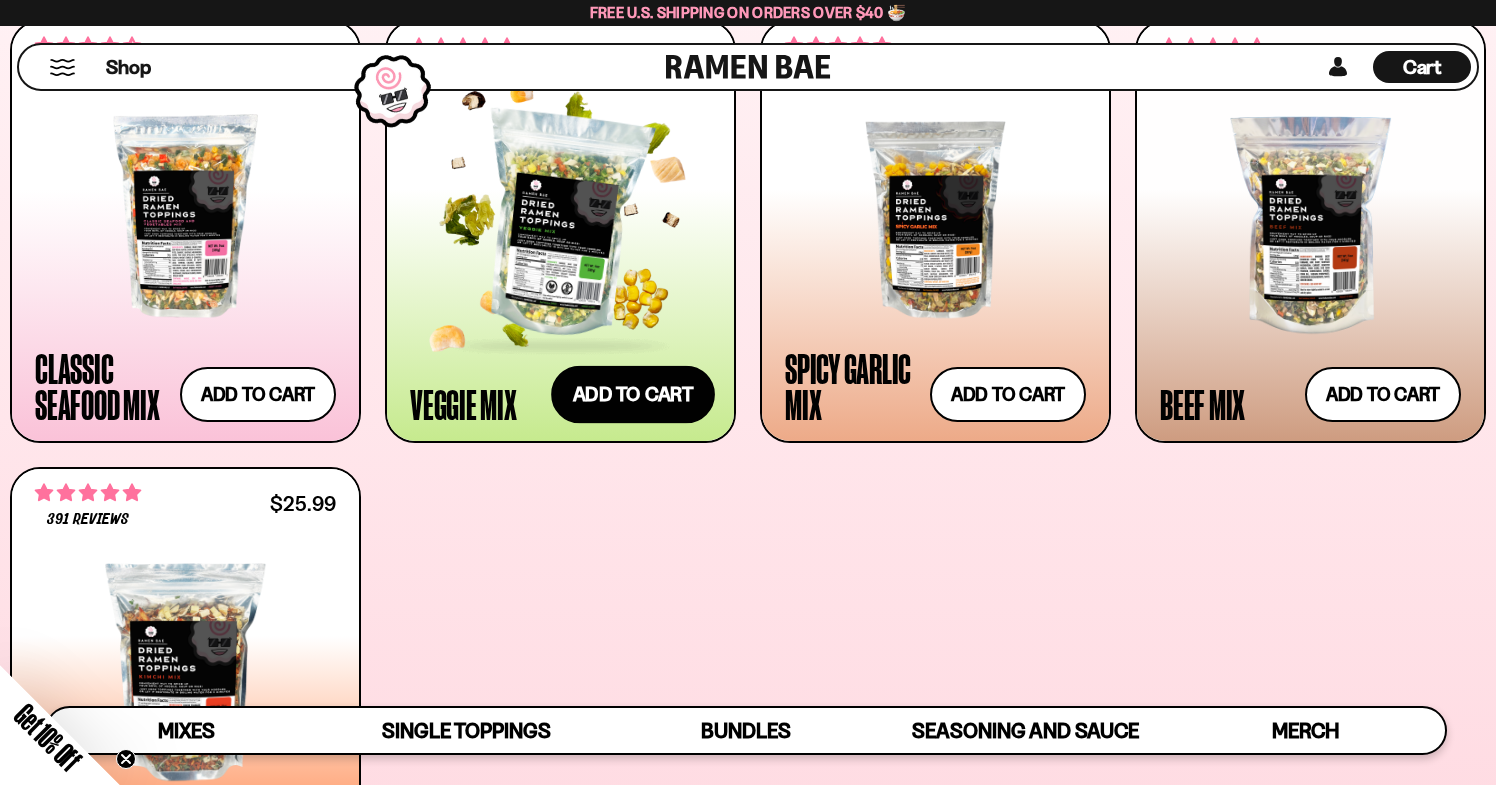 click on "Add to cart
Add
—
Regular price
$24.99
Regular price
Sale price
$24.99
Unit price
/
per" at bounding box center [633, 394] 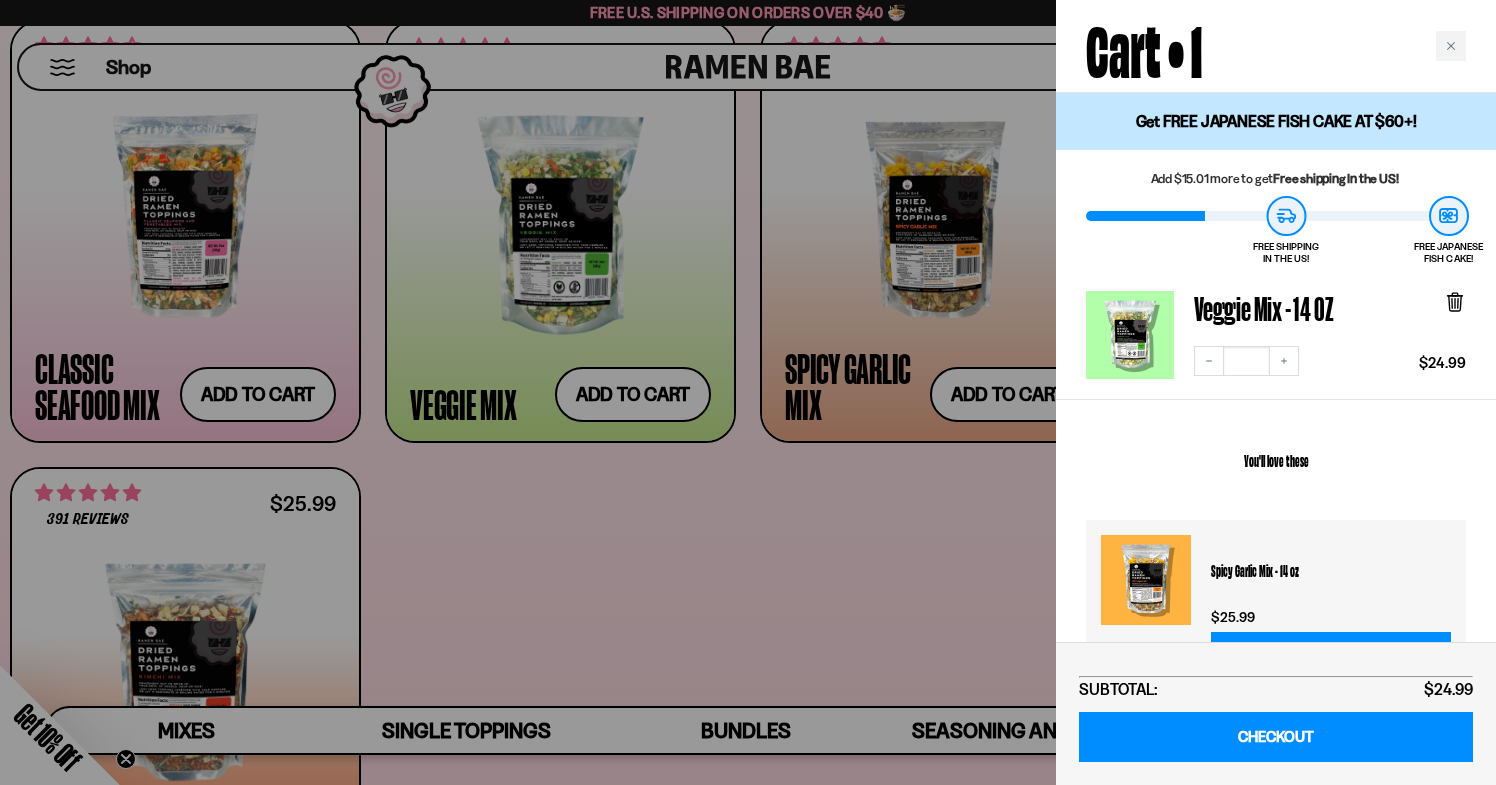 click at bounding box center [748, 392] 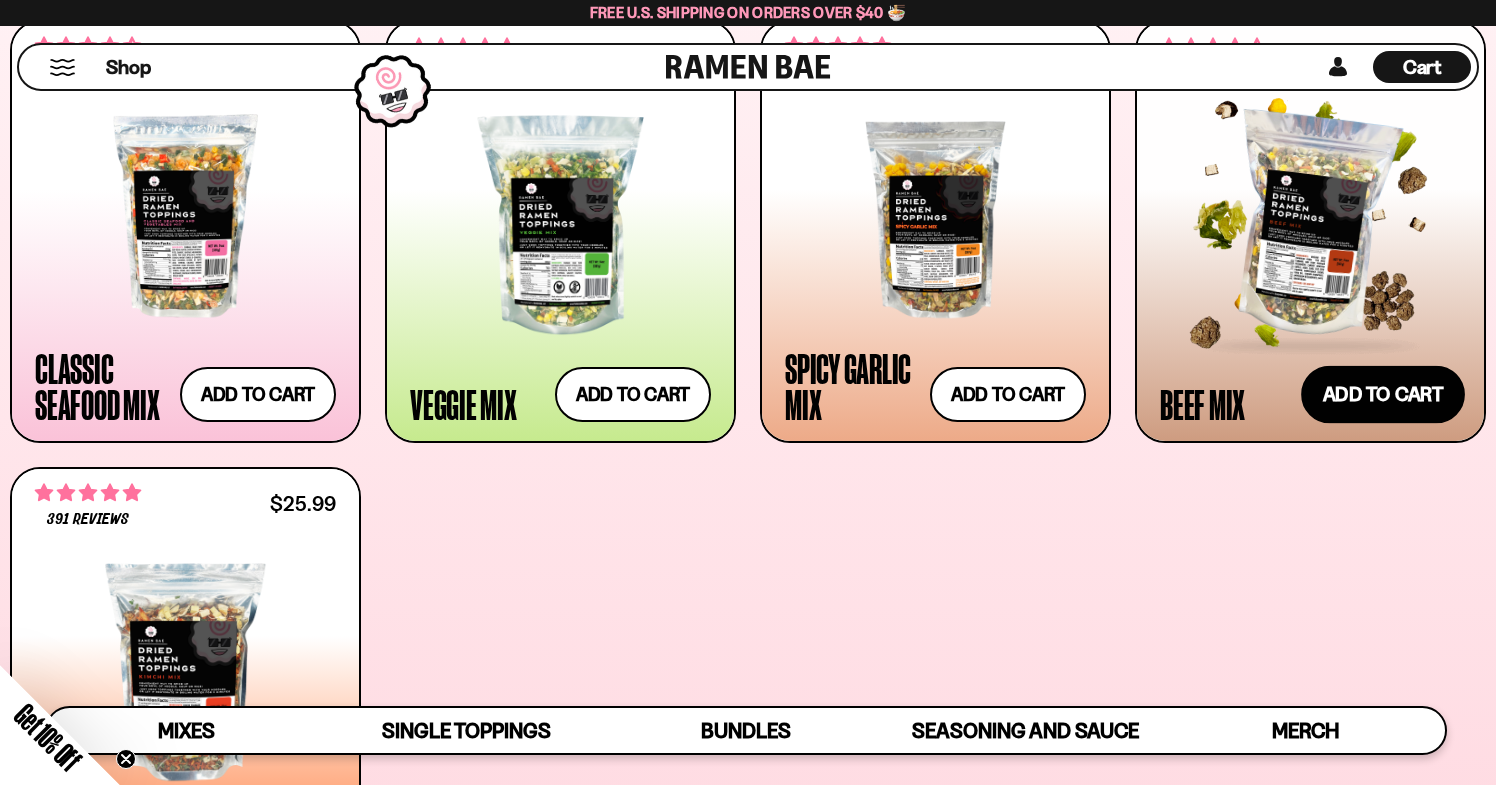 click on "Add to cart
Add
—
Regular price
$31.99
Regular price
Sale price
$31.99
Unit price
/
per" at bounding box center [1383, 394] 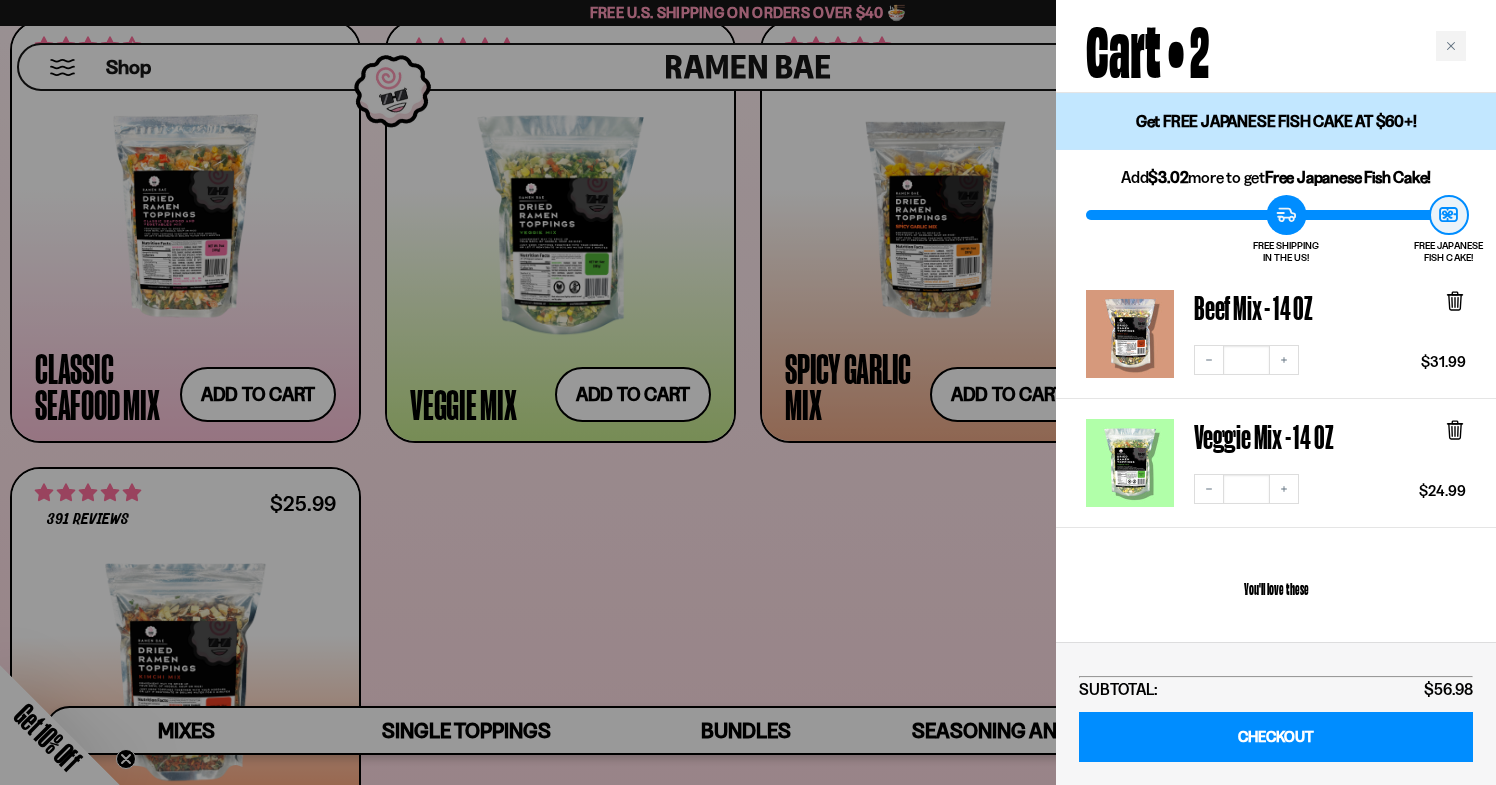 click at bounding box center [748, 392] 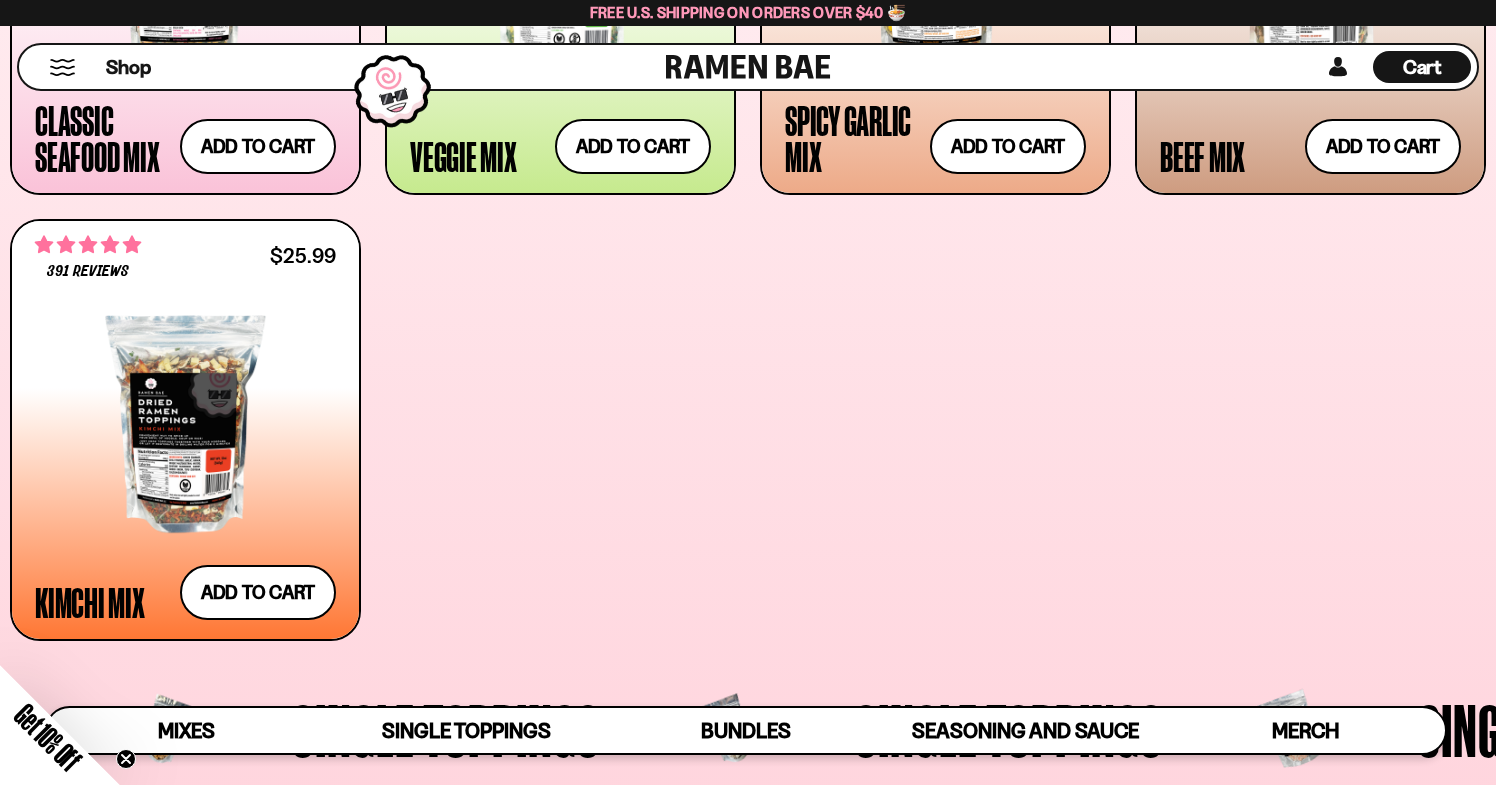 scroll, scrollTop: 1096, scrollLeft: 0, axis: vertical 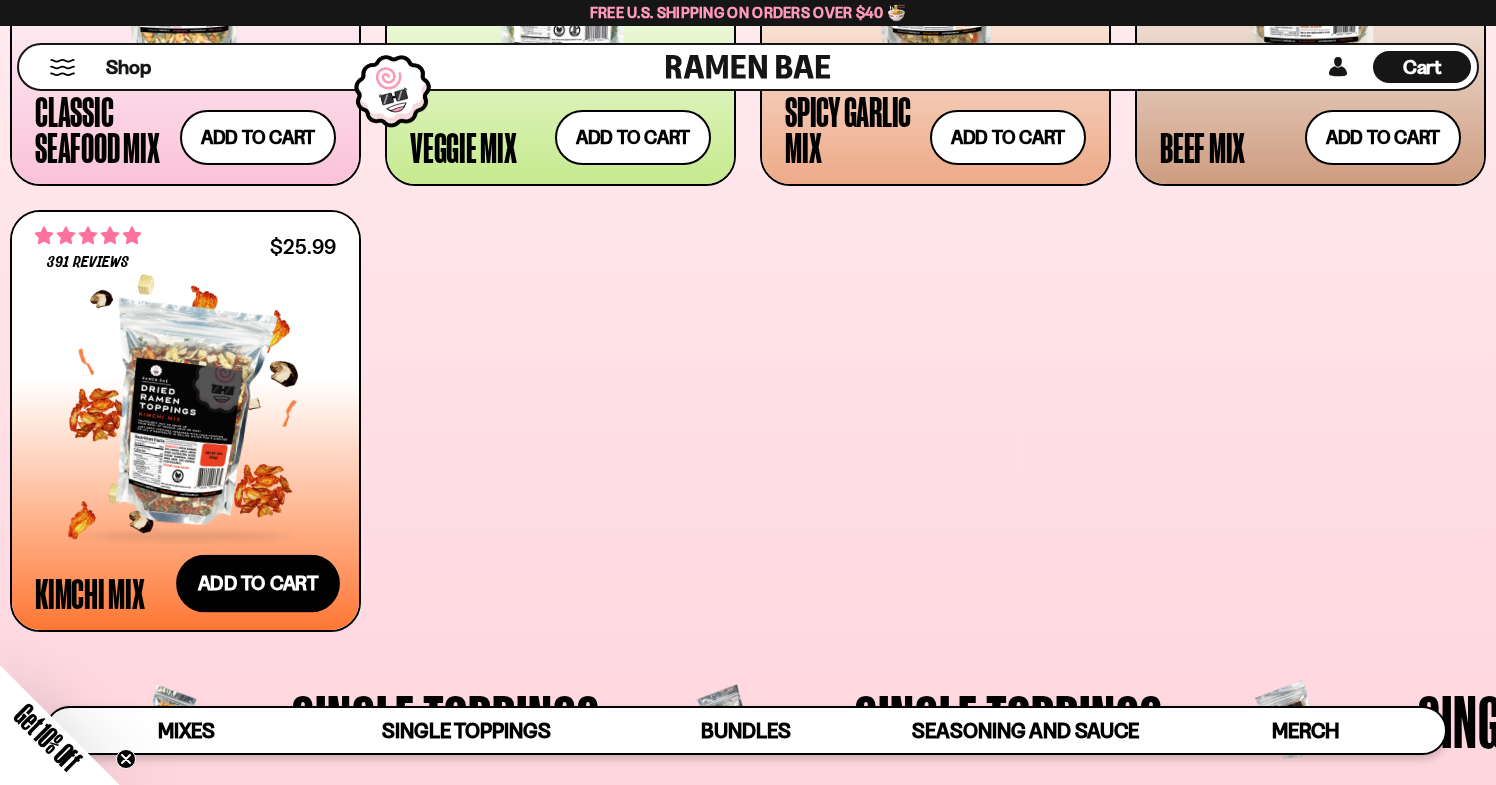 click on "Add to cart
Add
—
Regular price
$25.99
Regular price
Sale price
$25.99
Unit price
/
per" at bounding box center (258, 584) 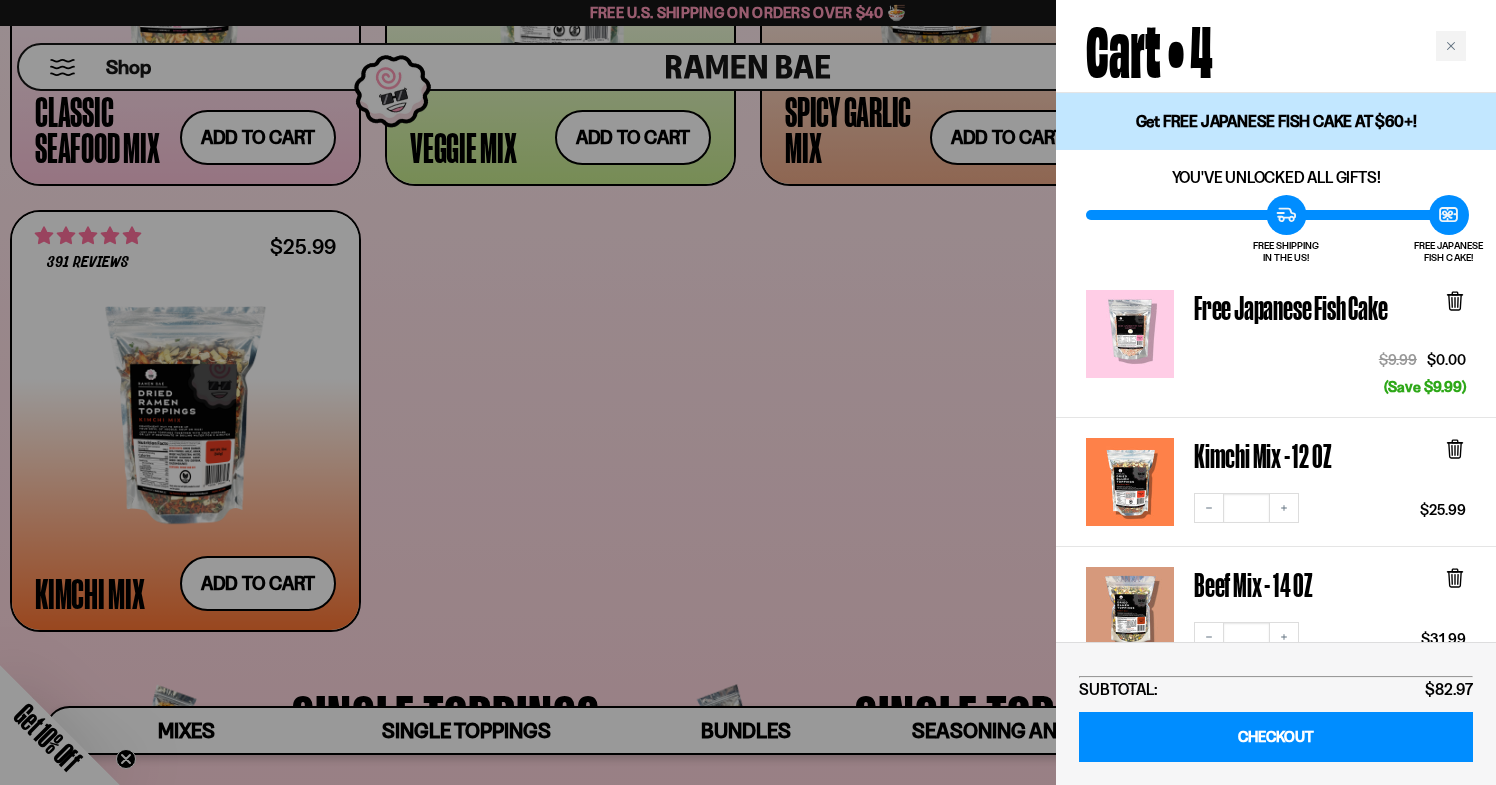 click at bounding box center [748, 392] 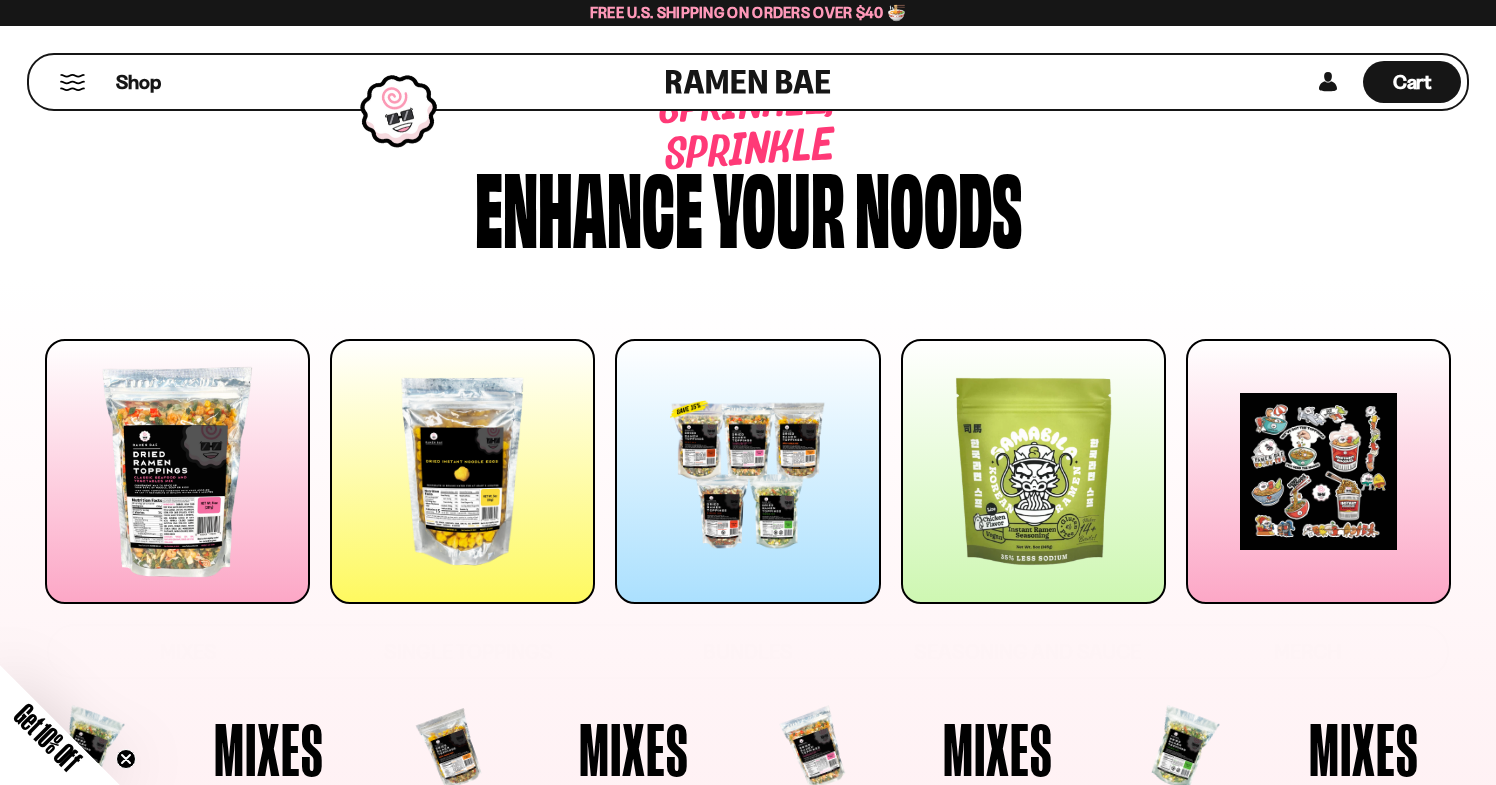 scroll, scrollTop: 0, scrollLeft: 0, axis: both 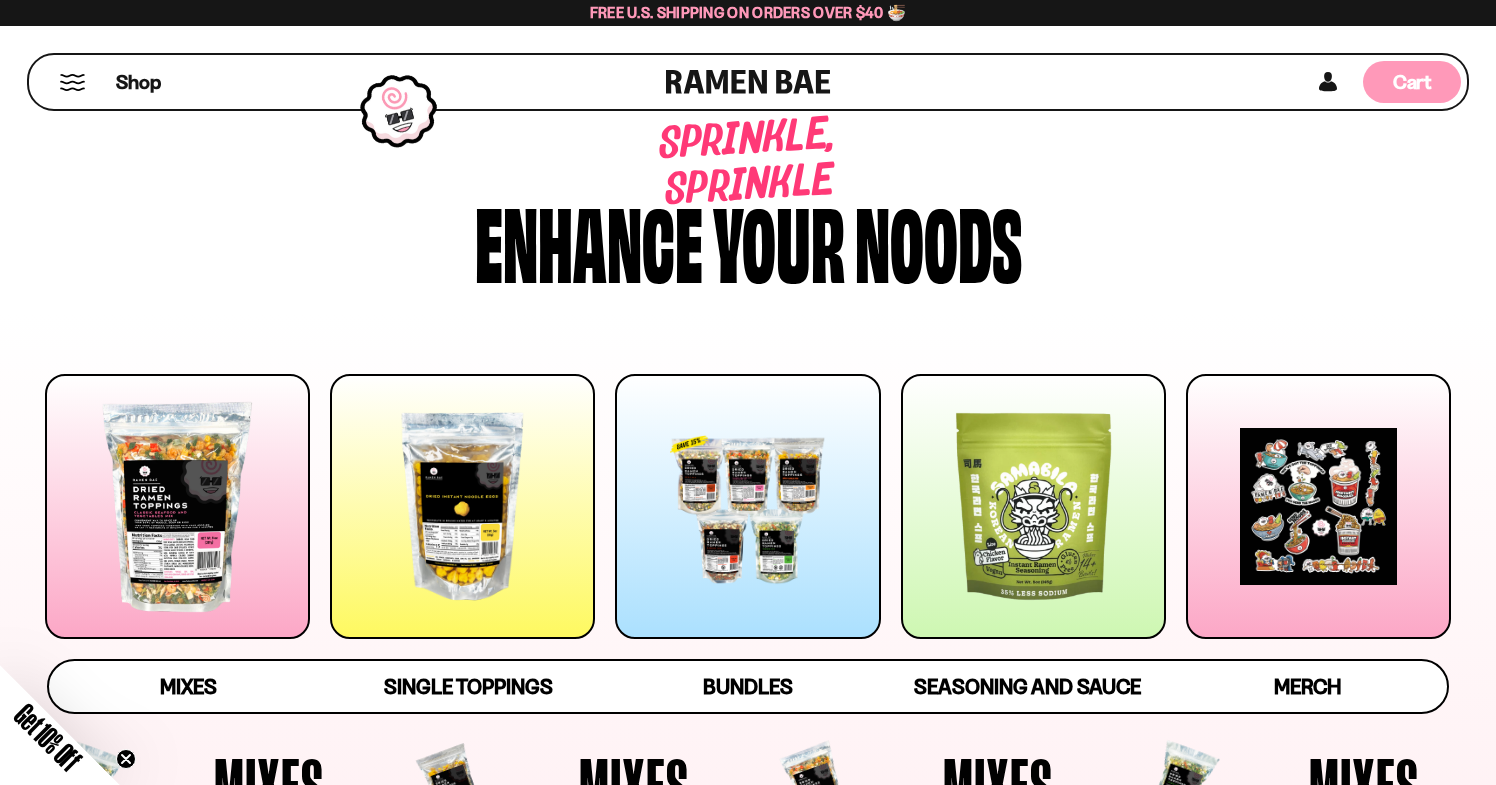 click on "Cart" at bounding box center [1412, 82] 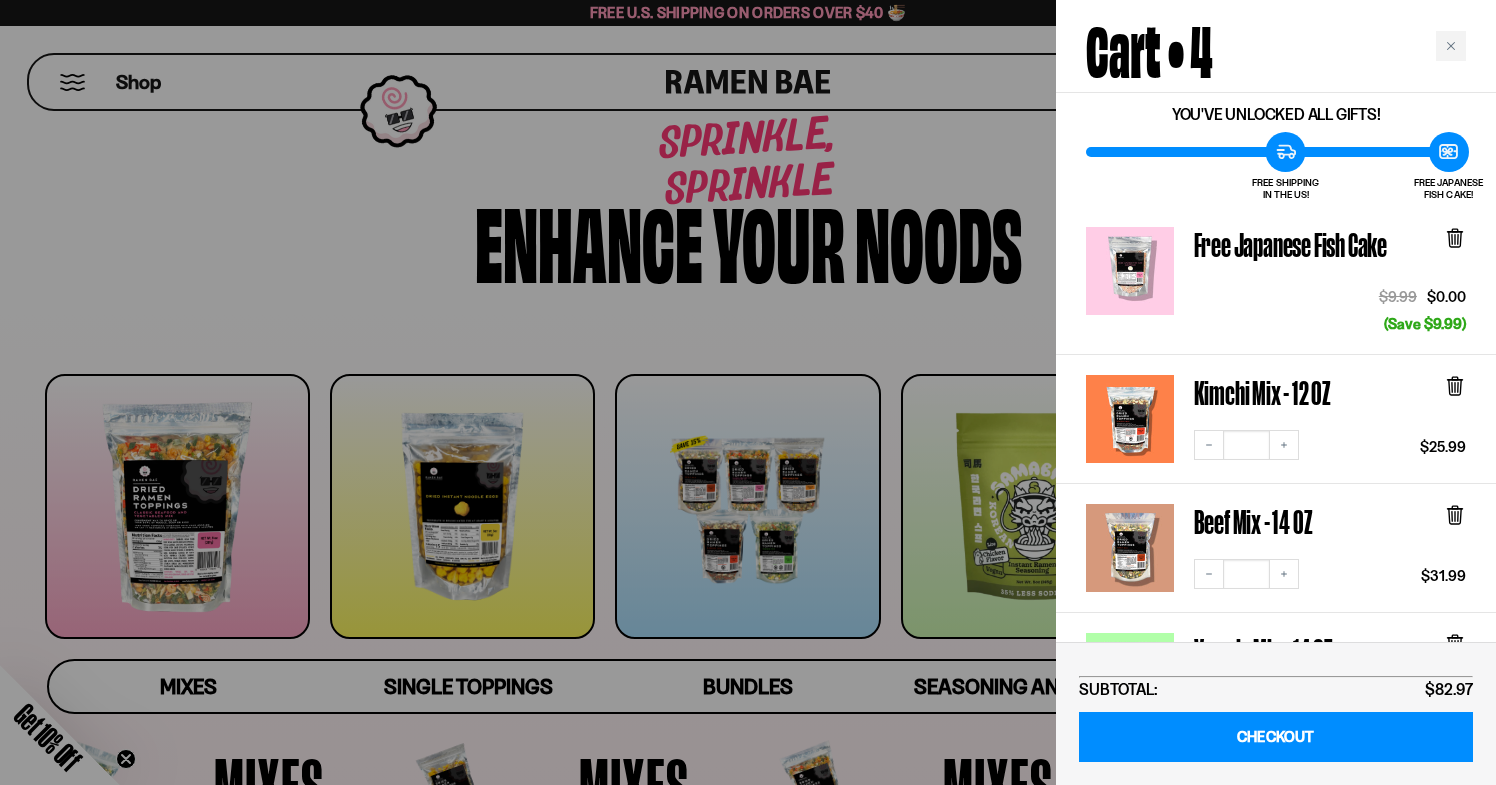 scroll, scrollTop: 53, scrollLeft: 0, axis: vertical 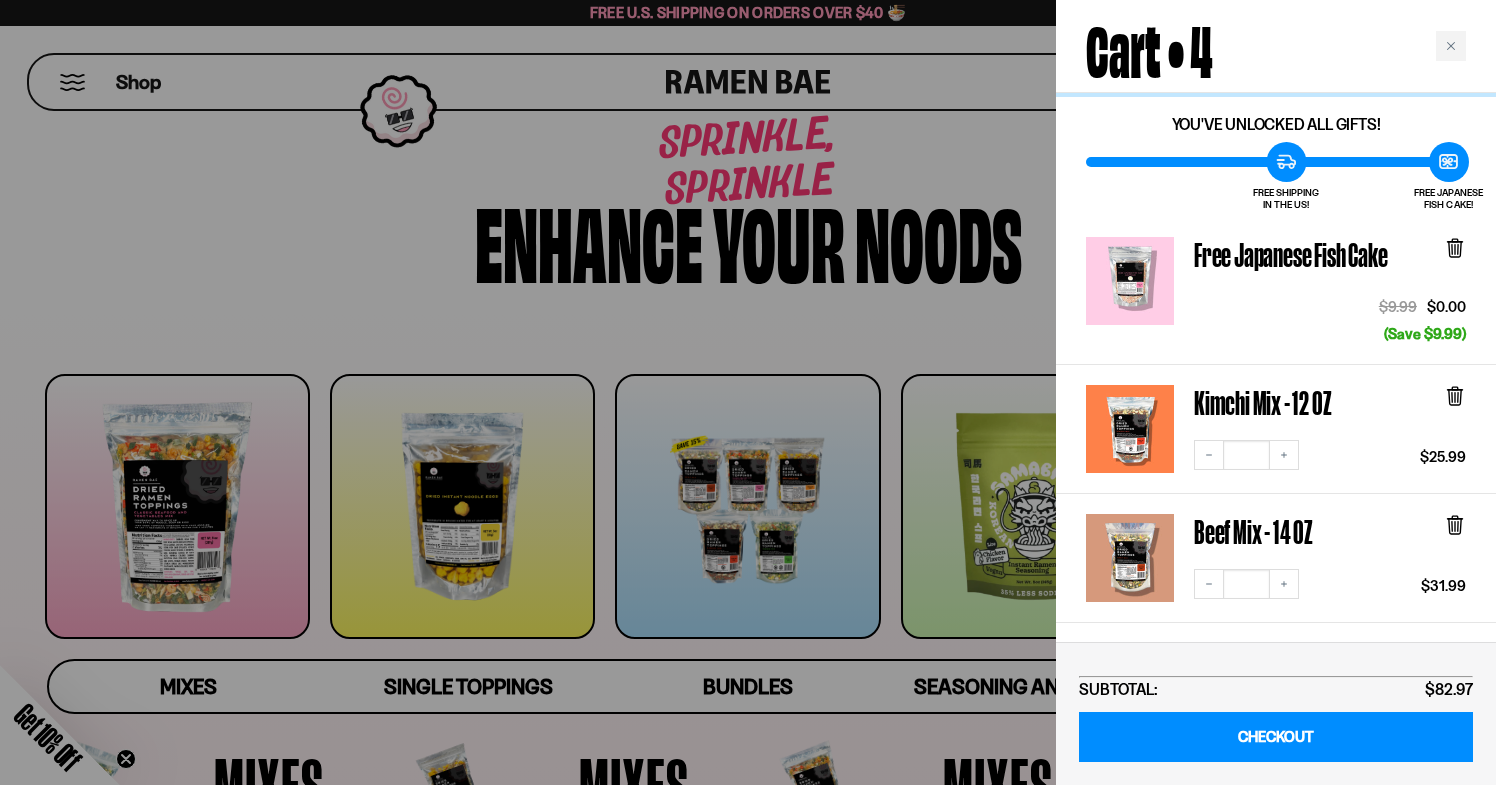 click 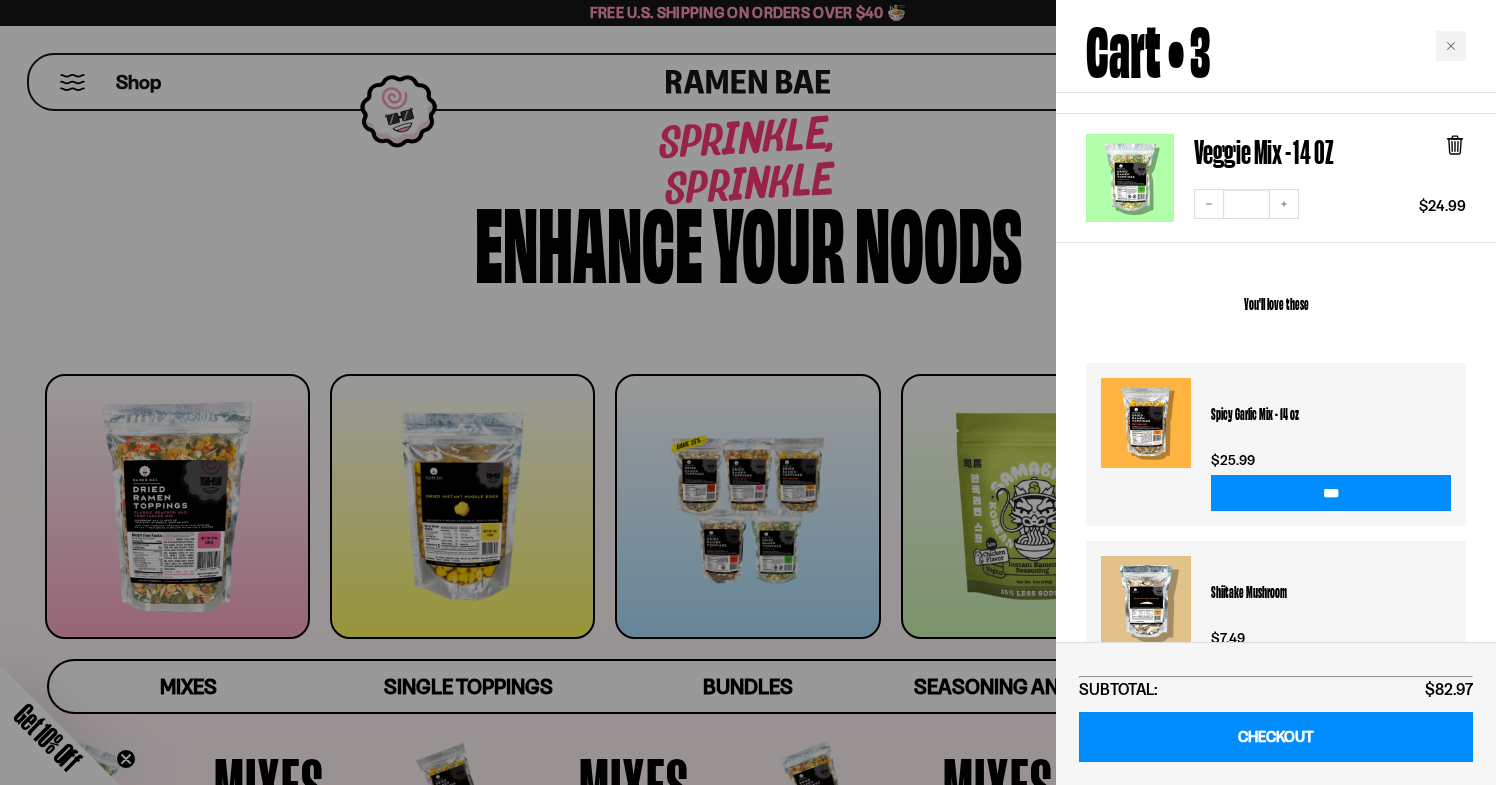 scroll, scrollTop: 0, scrollLeft: 0, axis: both 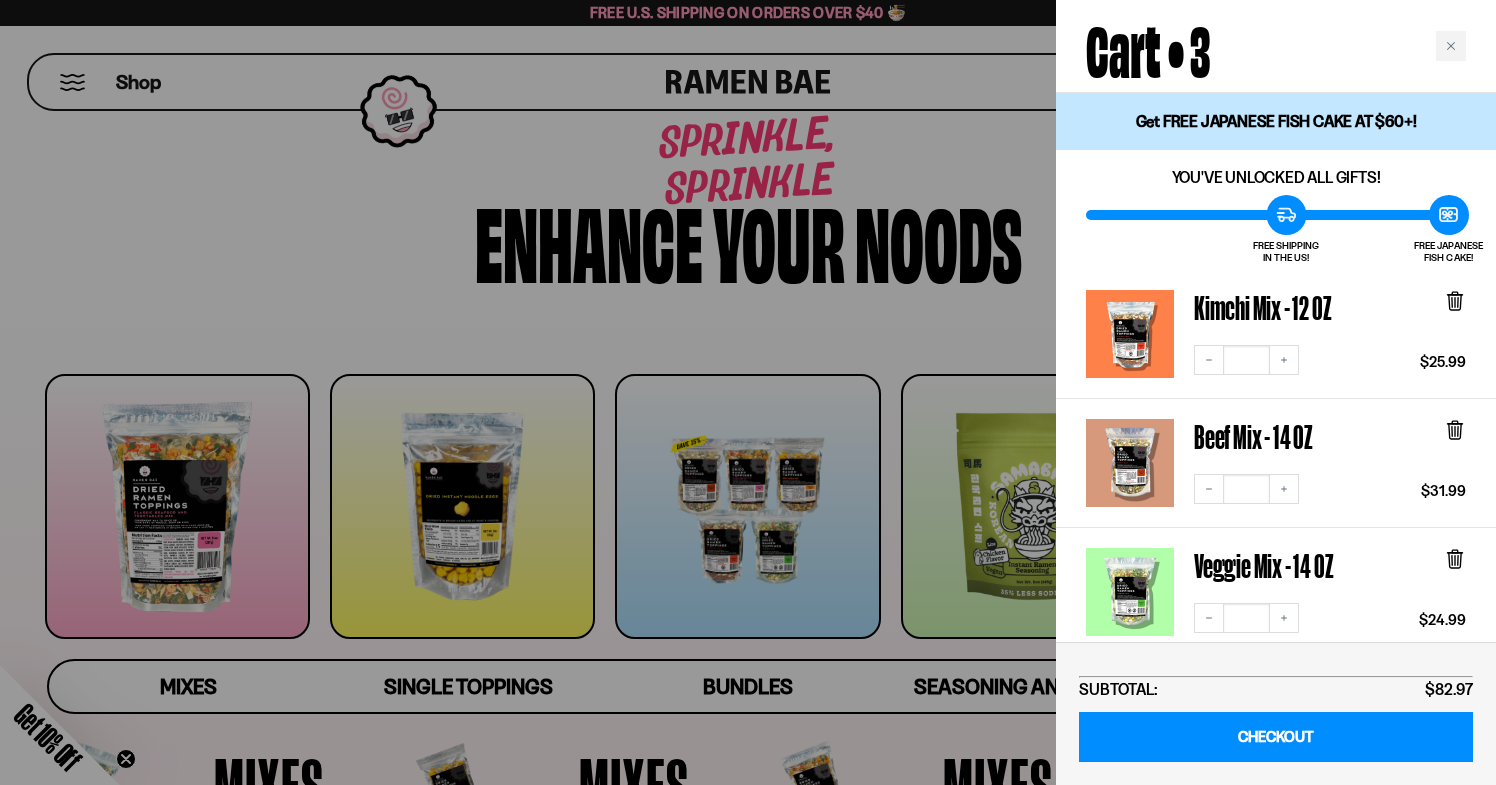 click at bounding box center (748, 392) 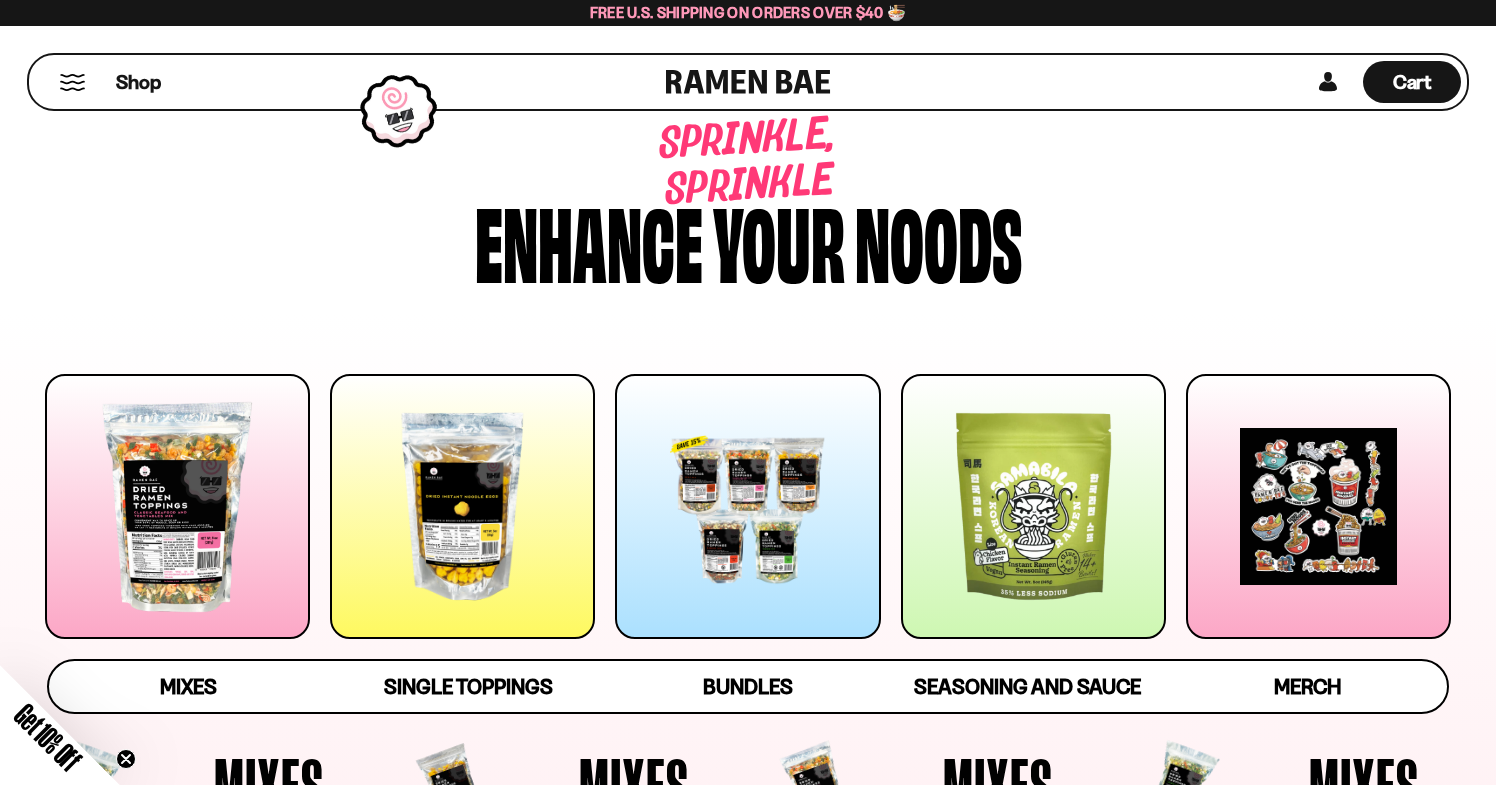 click at bounding box center [747, 506] 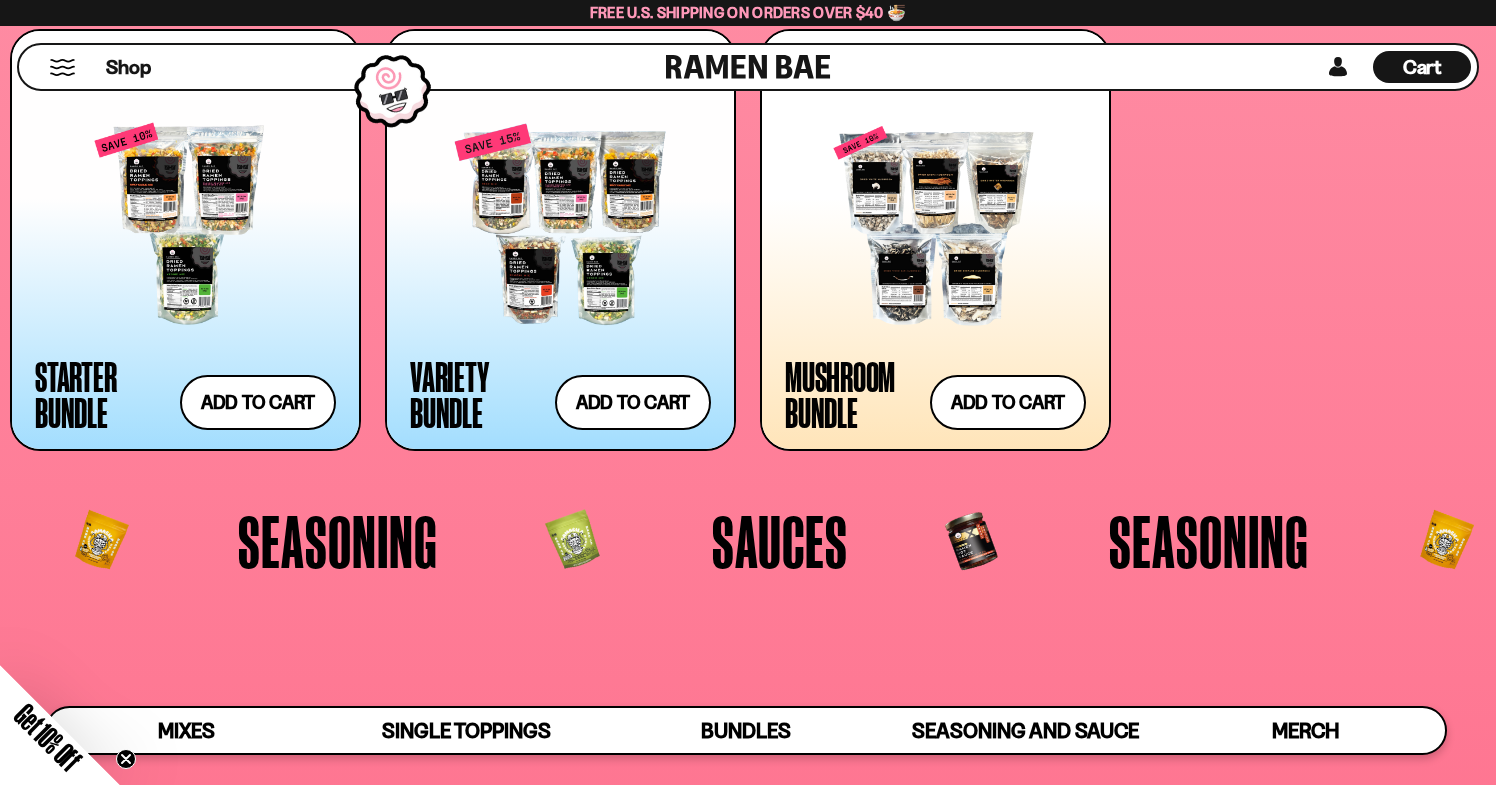 scroll, scrollTop: 4693, scrollLeft: 0, axis: vertical 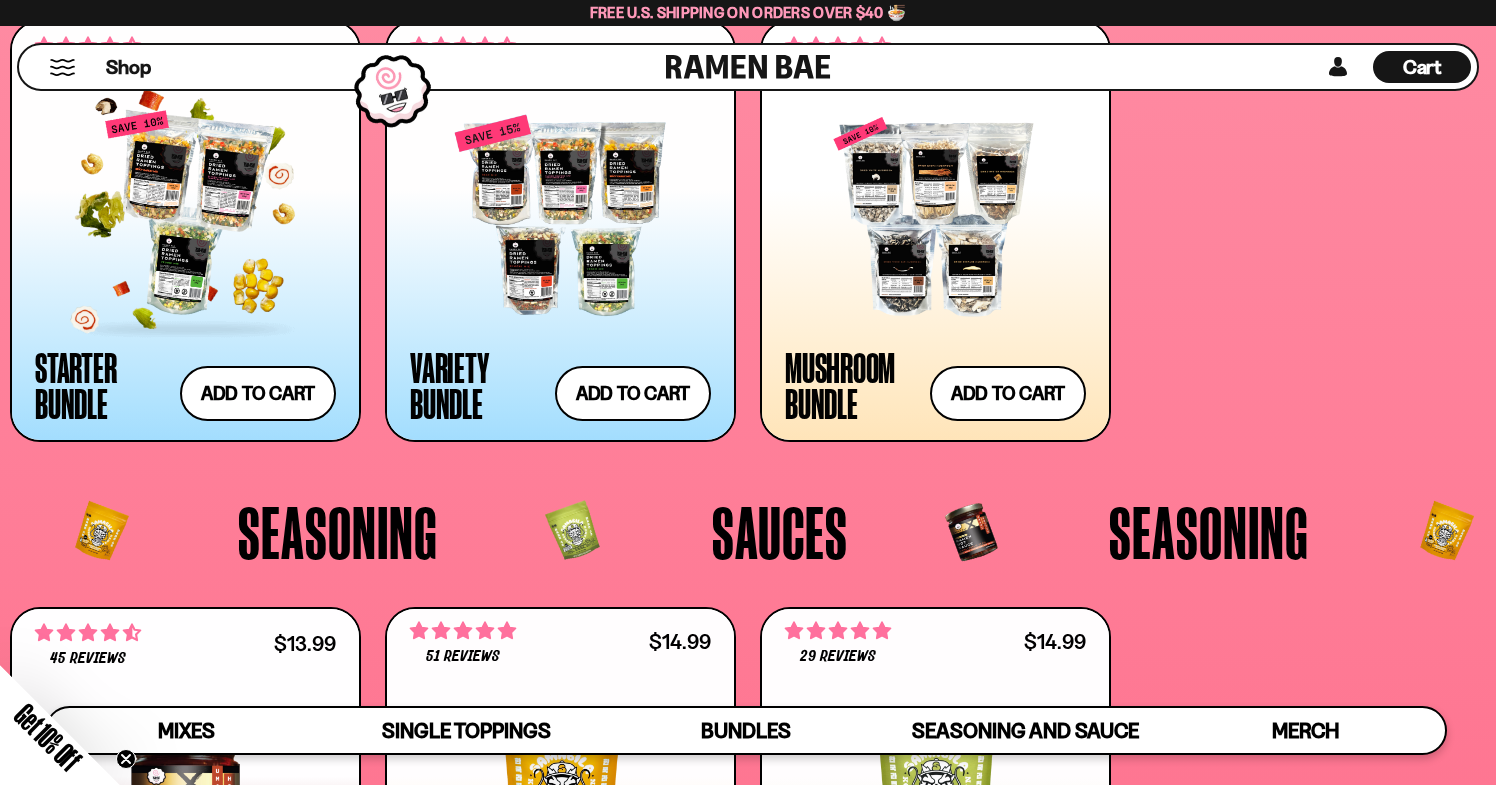 click at bounding box center (185, 215) 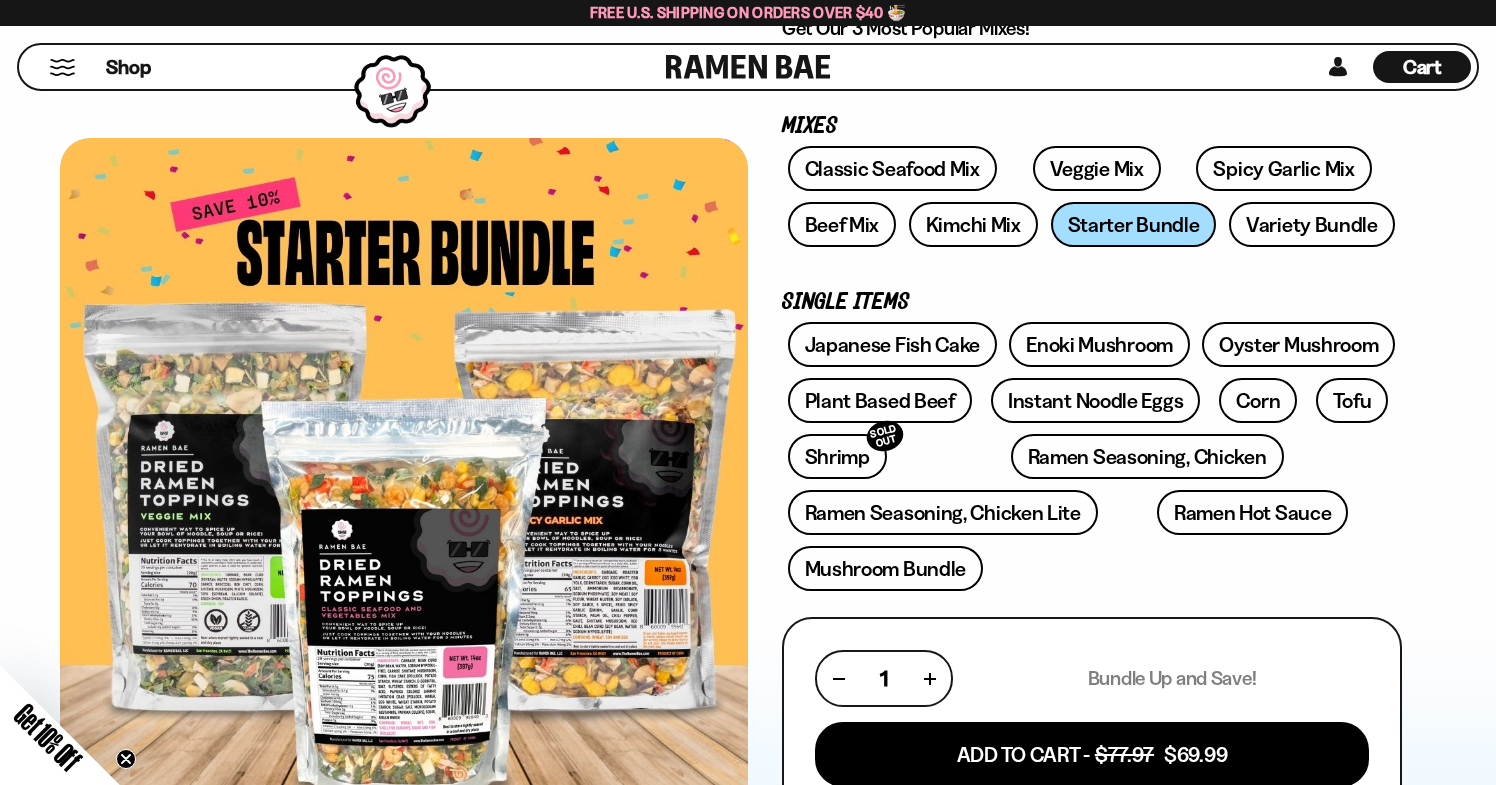 scroll, scrollTop: 0, scrollLeft: 0, axis: both 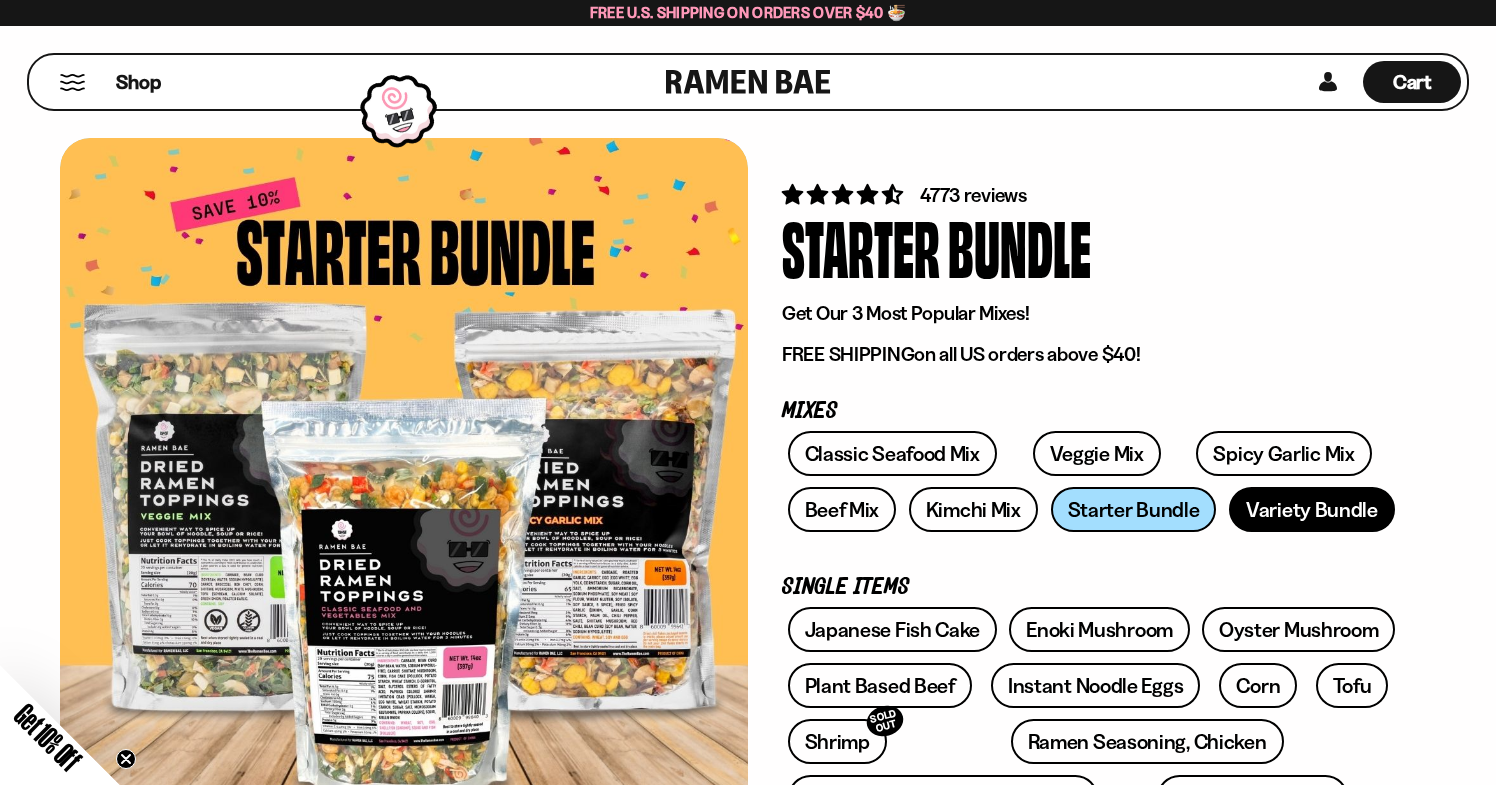 click on "Variety Bundle" at bounding box center (1312, 509) 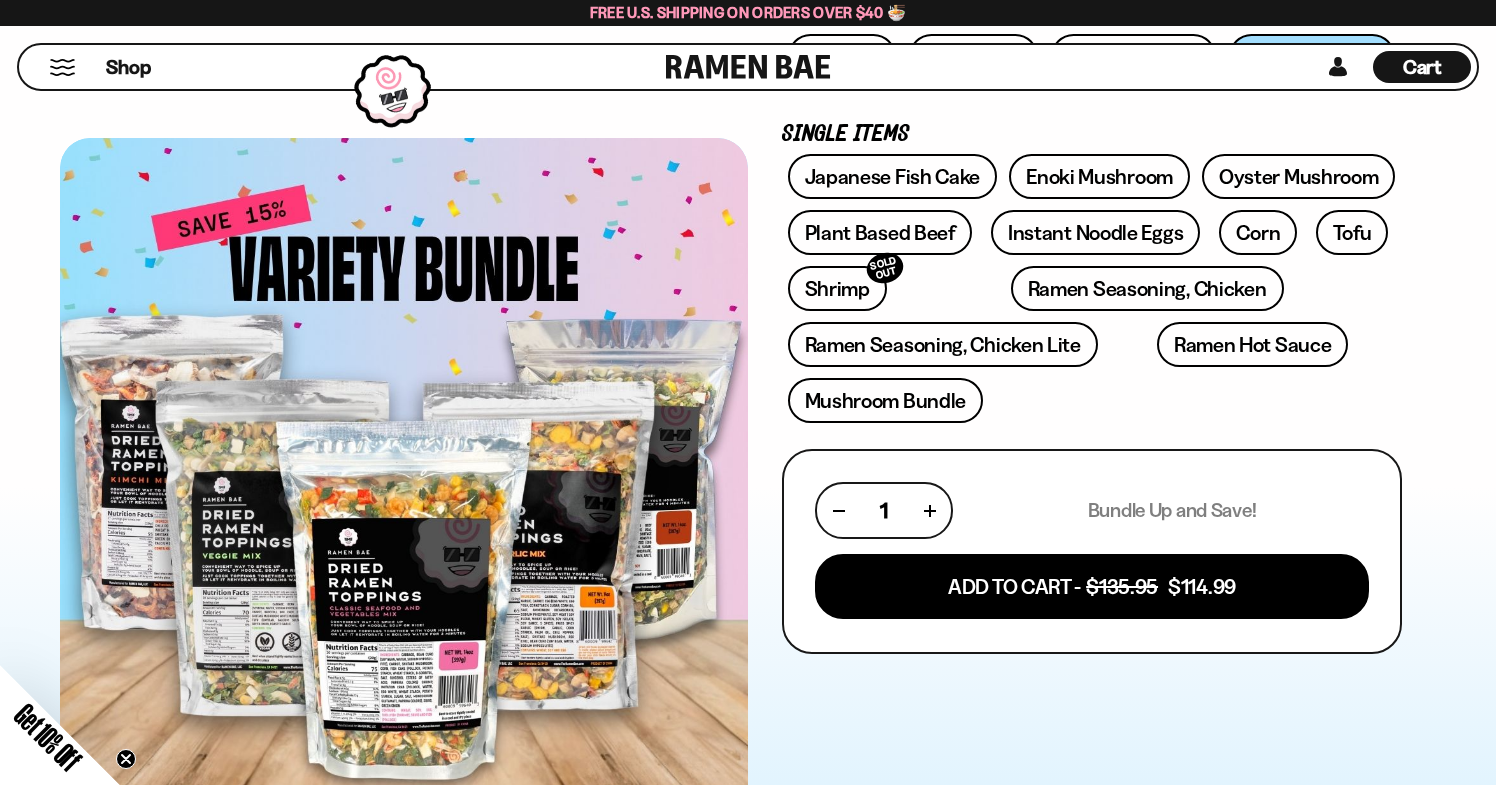 scroll, scrollTop: 451, scrollLeft: 0, axis: vertical 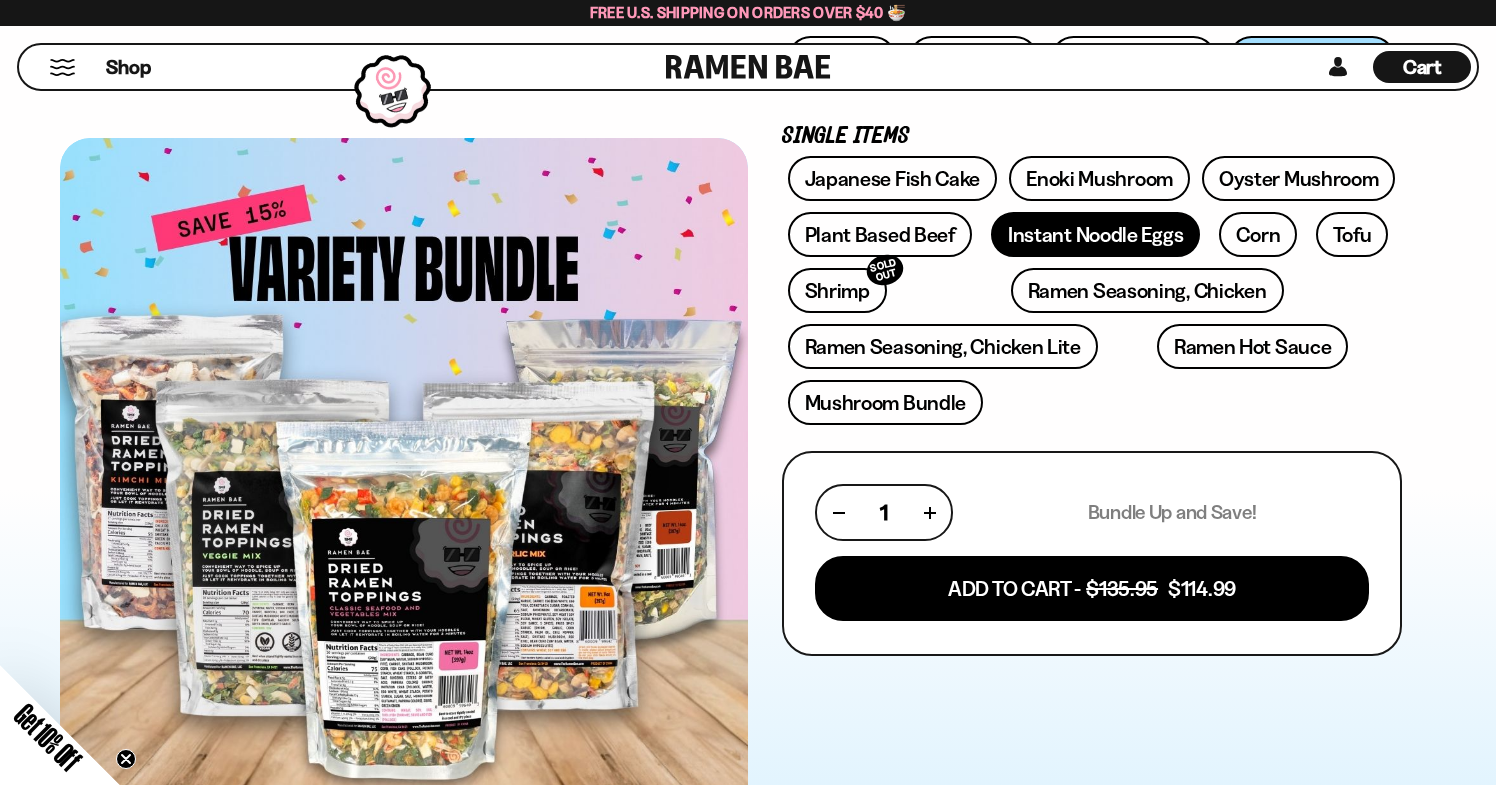 click on "Instant Noodle Eggs" at bounding box center (1095, 234) 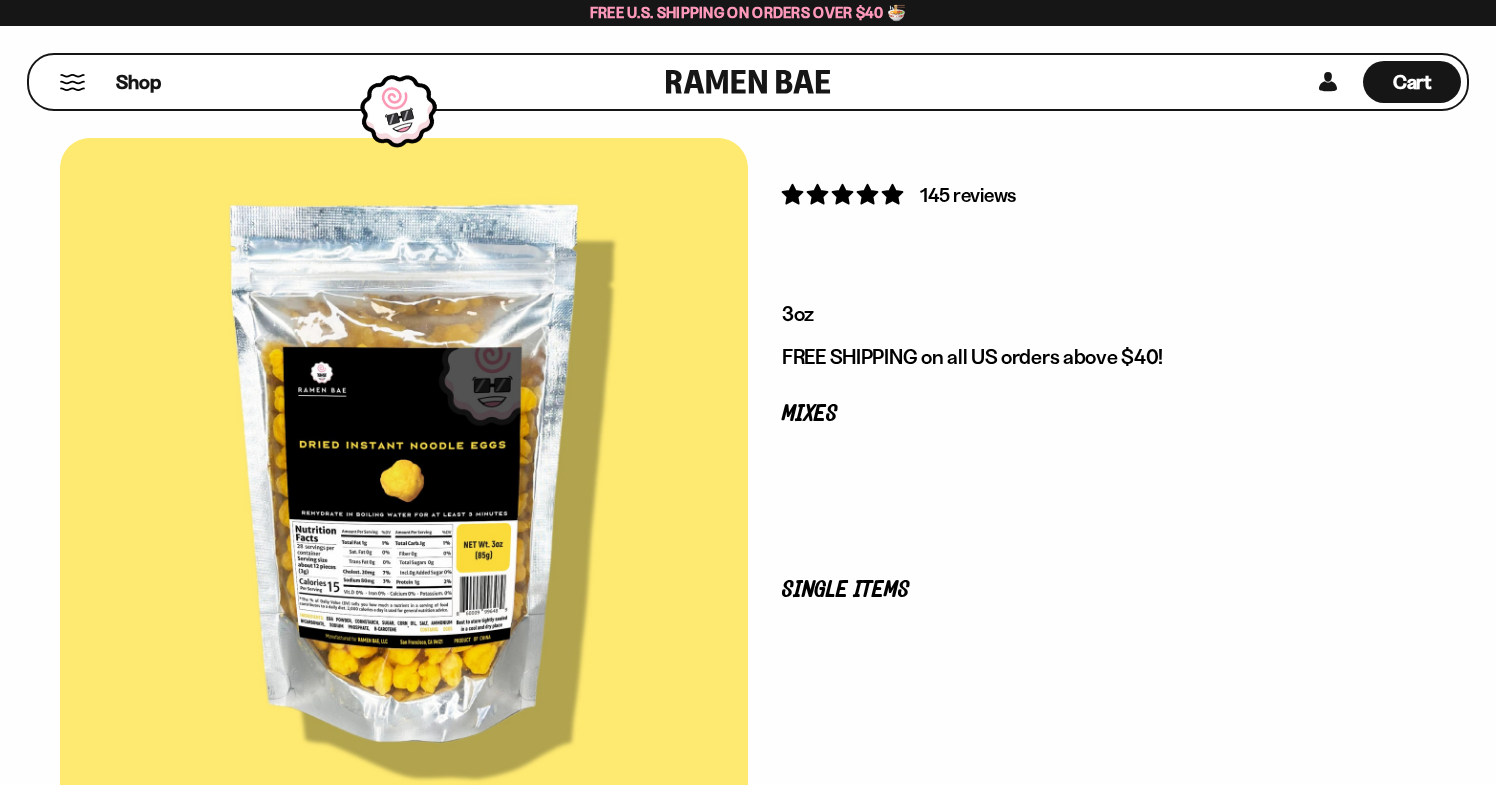 scroll, scrollTop: 0, scrollLeft: 0, axis: both 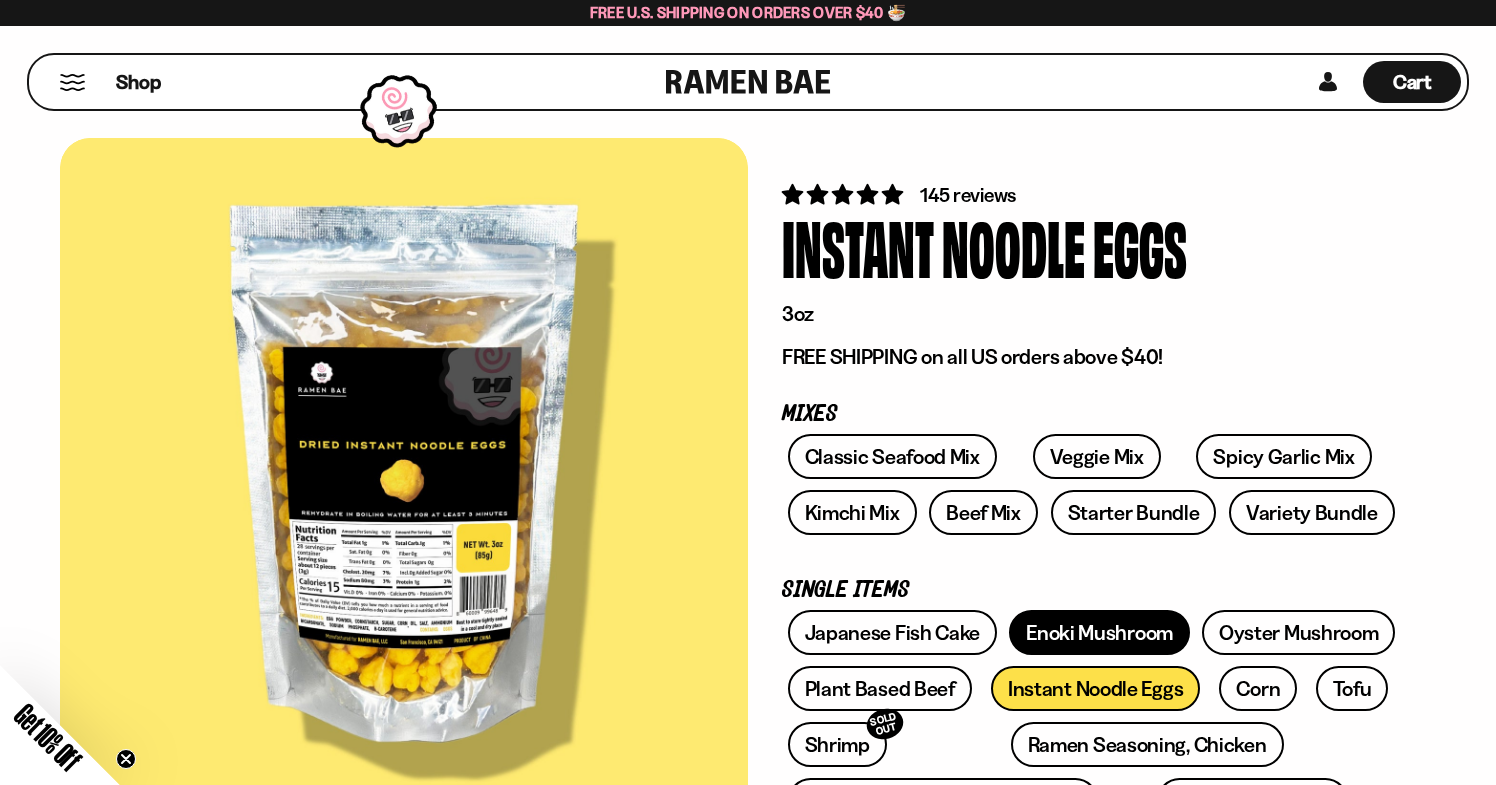 click on "Enoki Mushroom" at bounding box center (1099, 632) 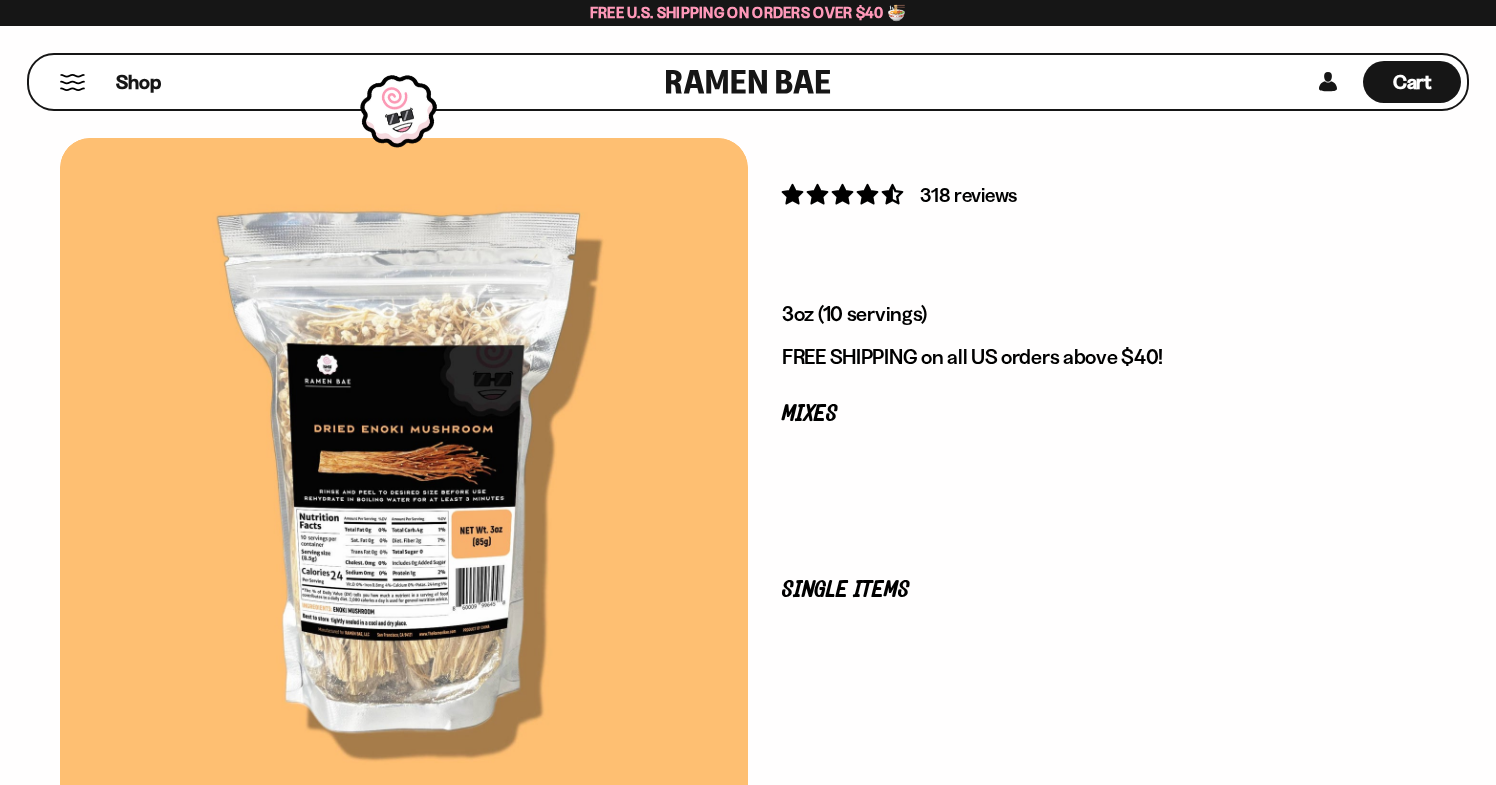 scroll, scrollTop: 0, scrollLeft: 0, axis: both 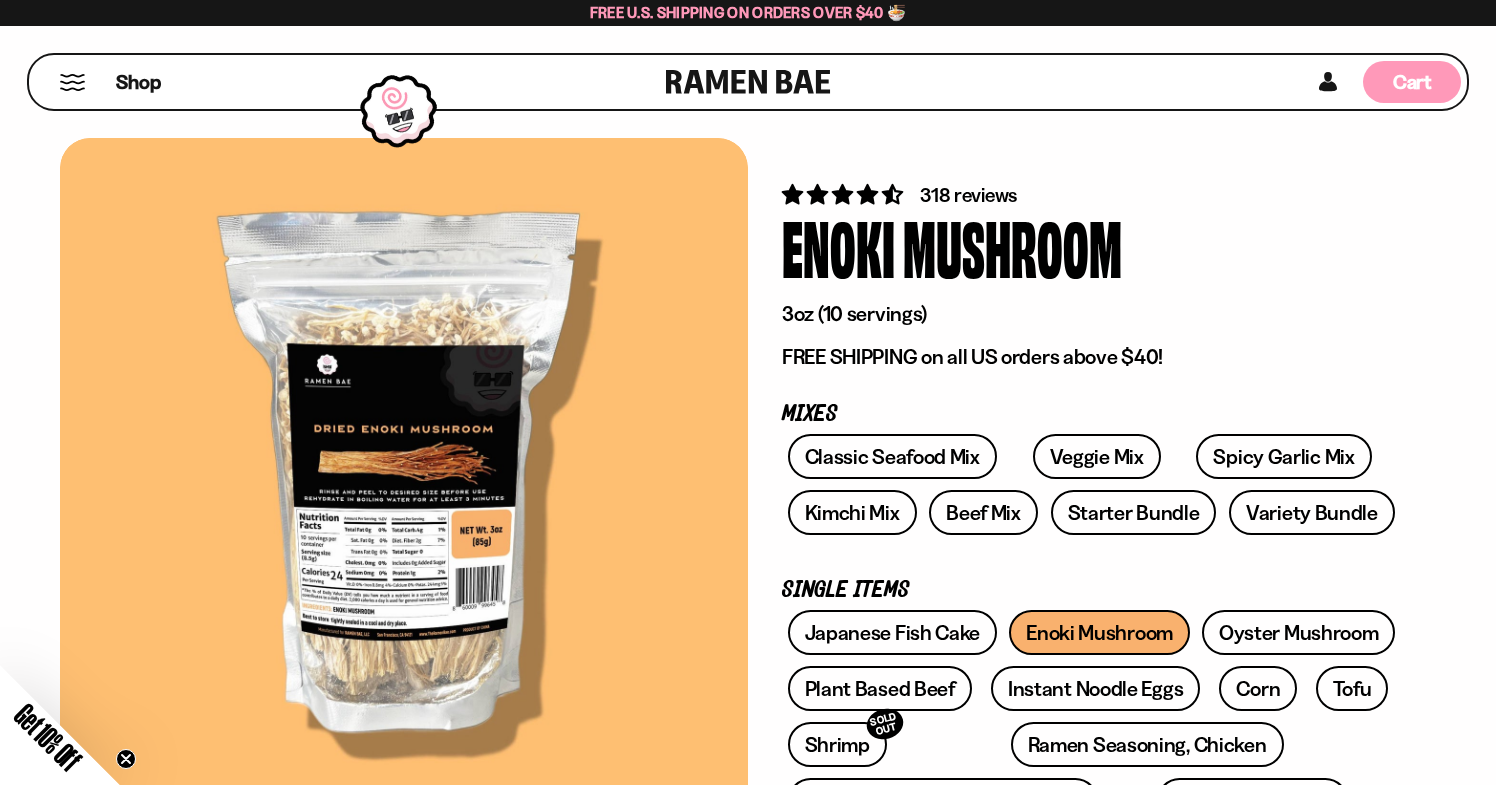 click on "Cart
D0381C2F-513E-4F90-8A41-6F0A75DCBAAA" at bounding box center (1412, 82) 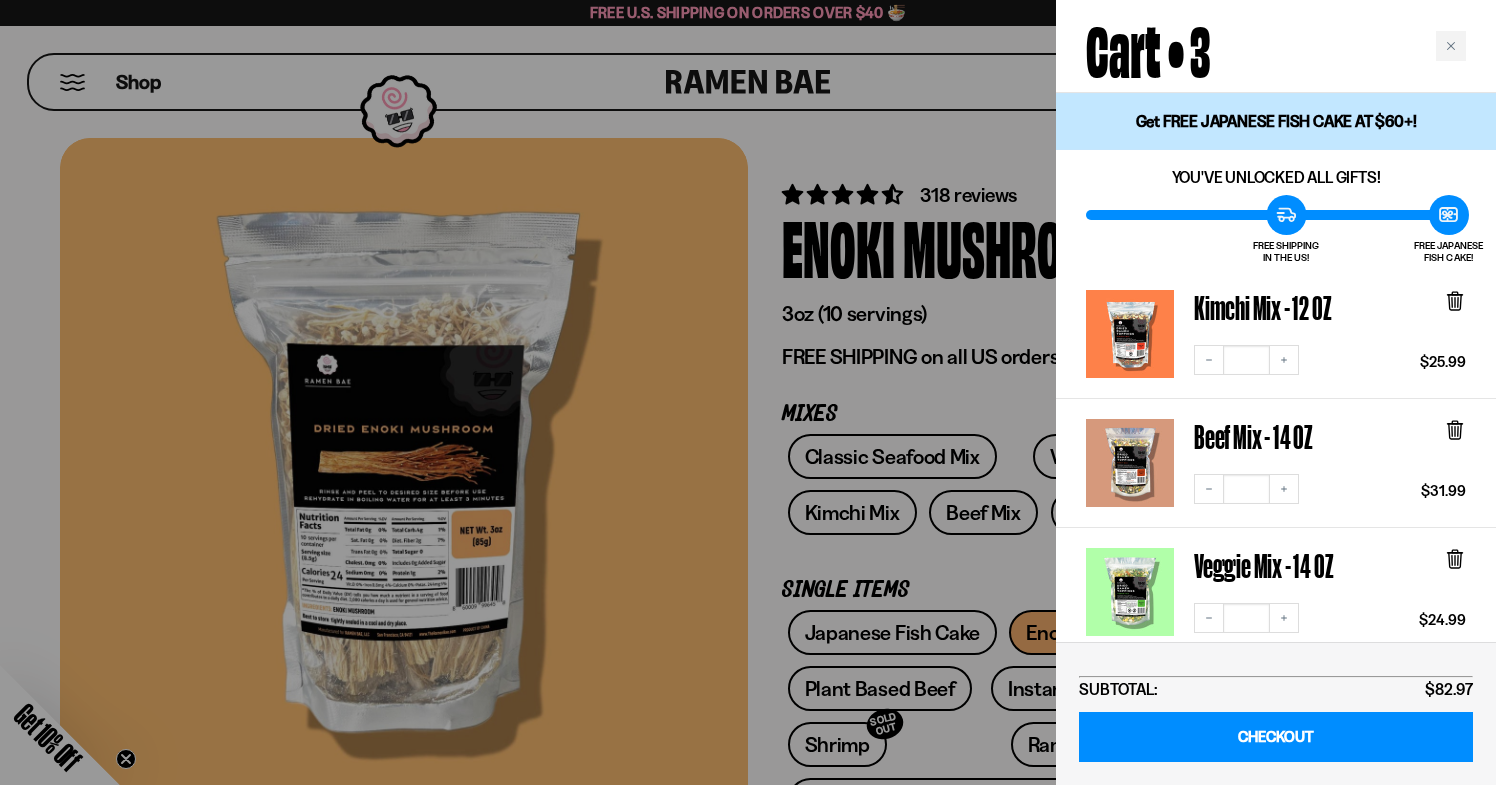 click at bounding box center (1130, 334) 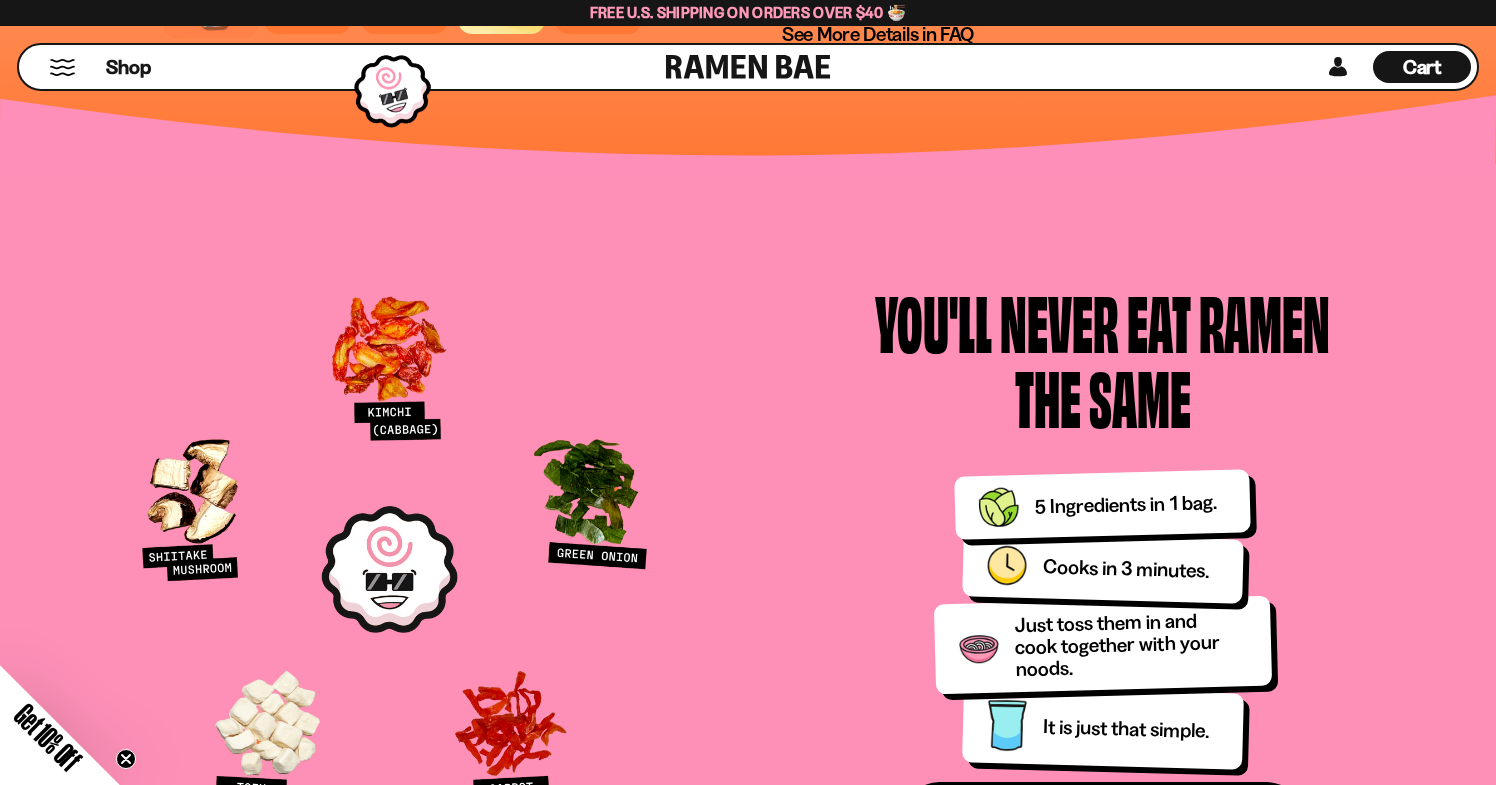 scroll, scrollTop: 2056, scrollLeft: 0, axis: vertical 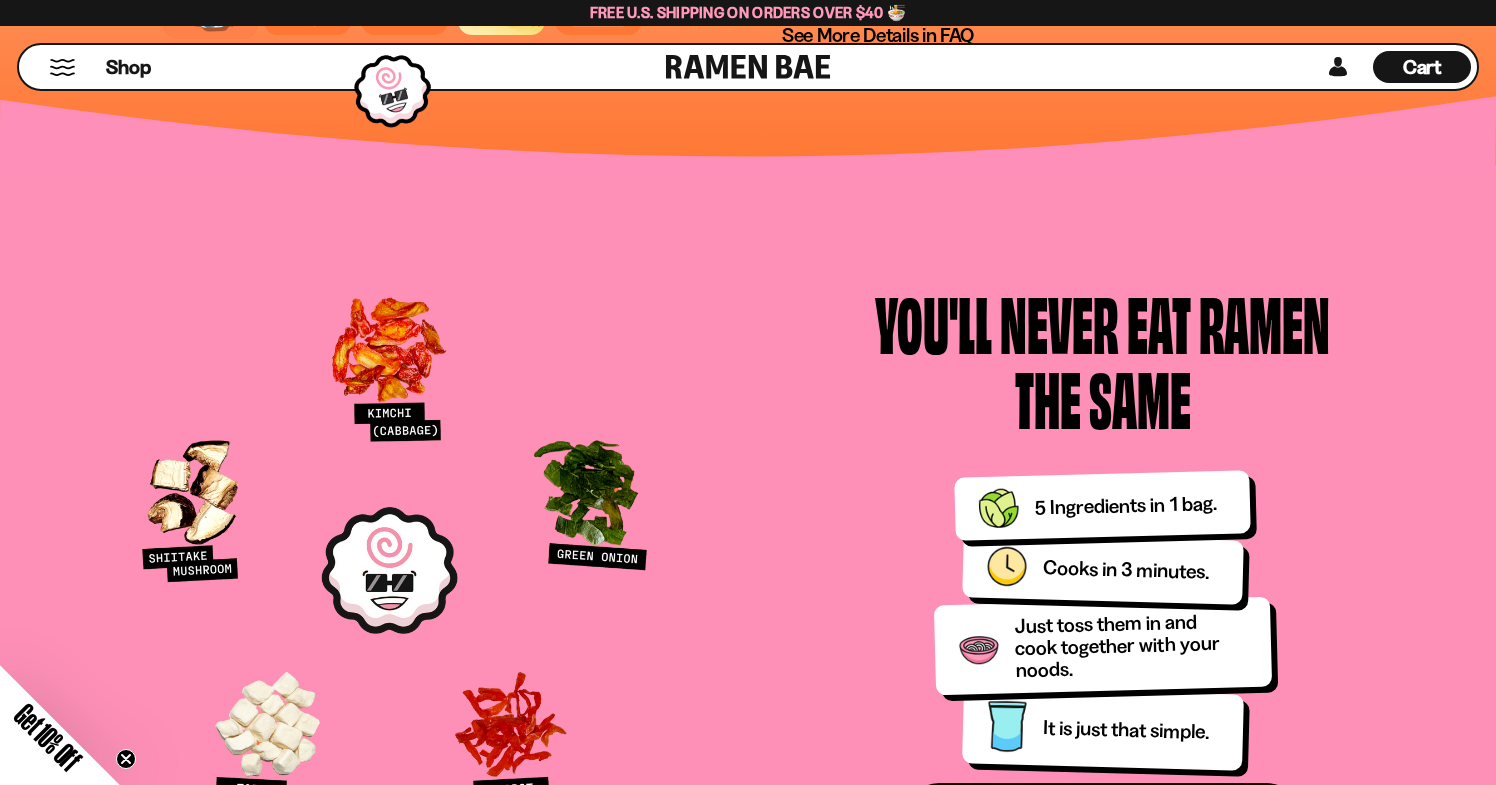 click on "Cart" at bounding box center [1422, 67] 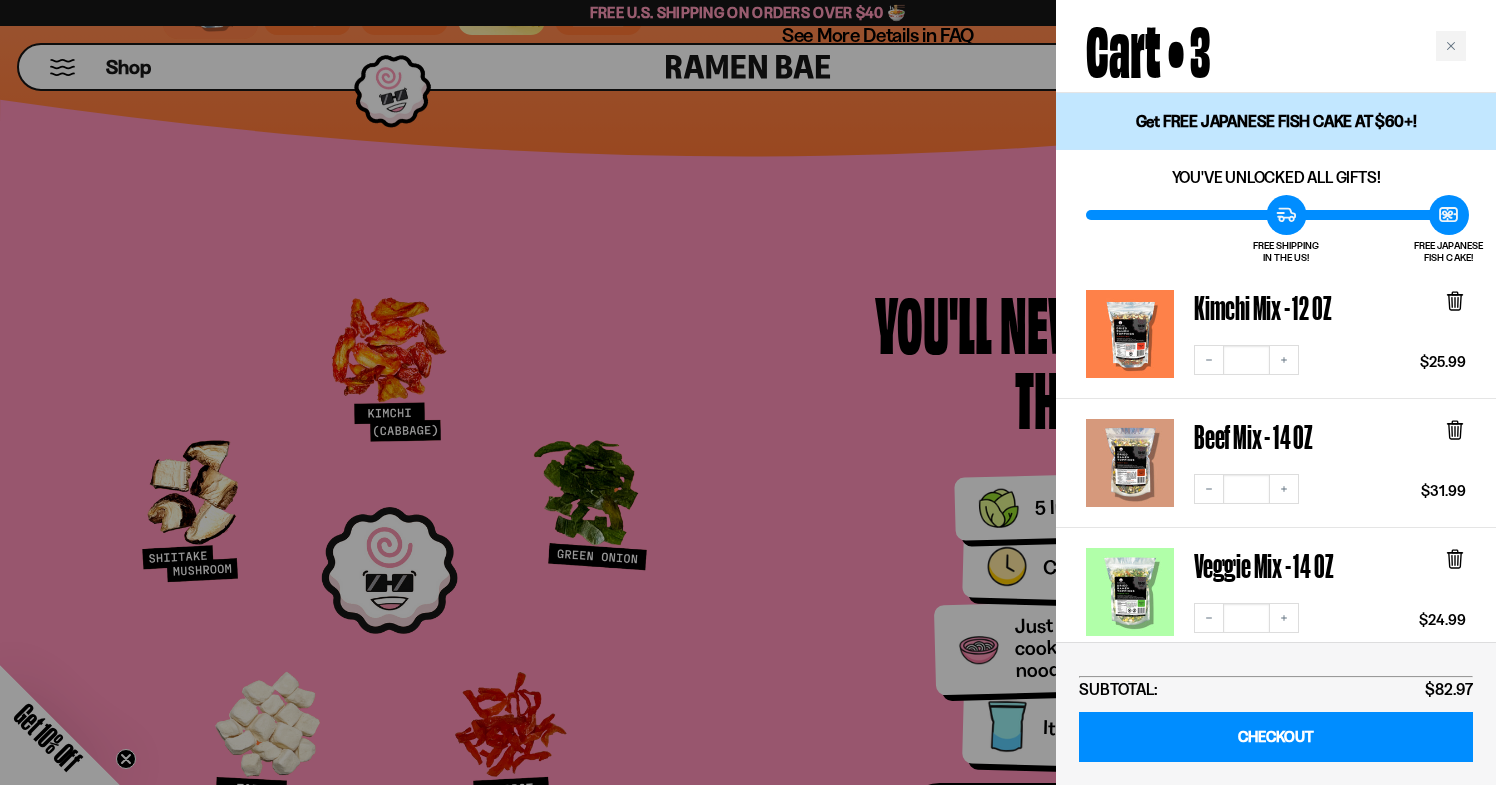 click at bounding box center [1130, 463] 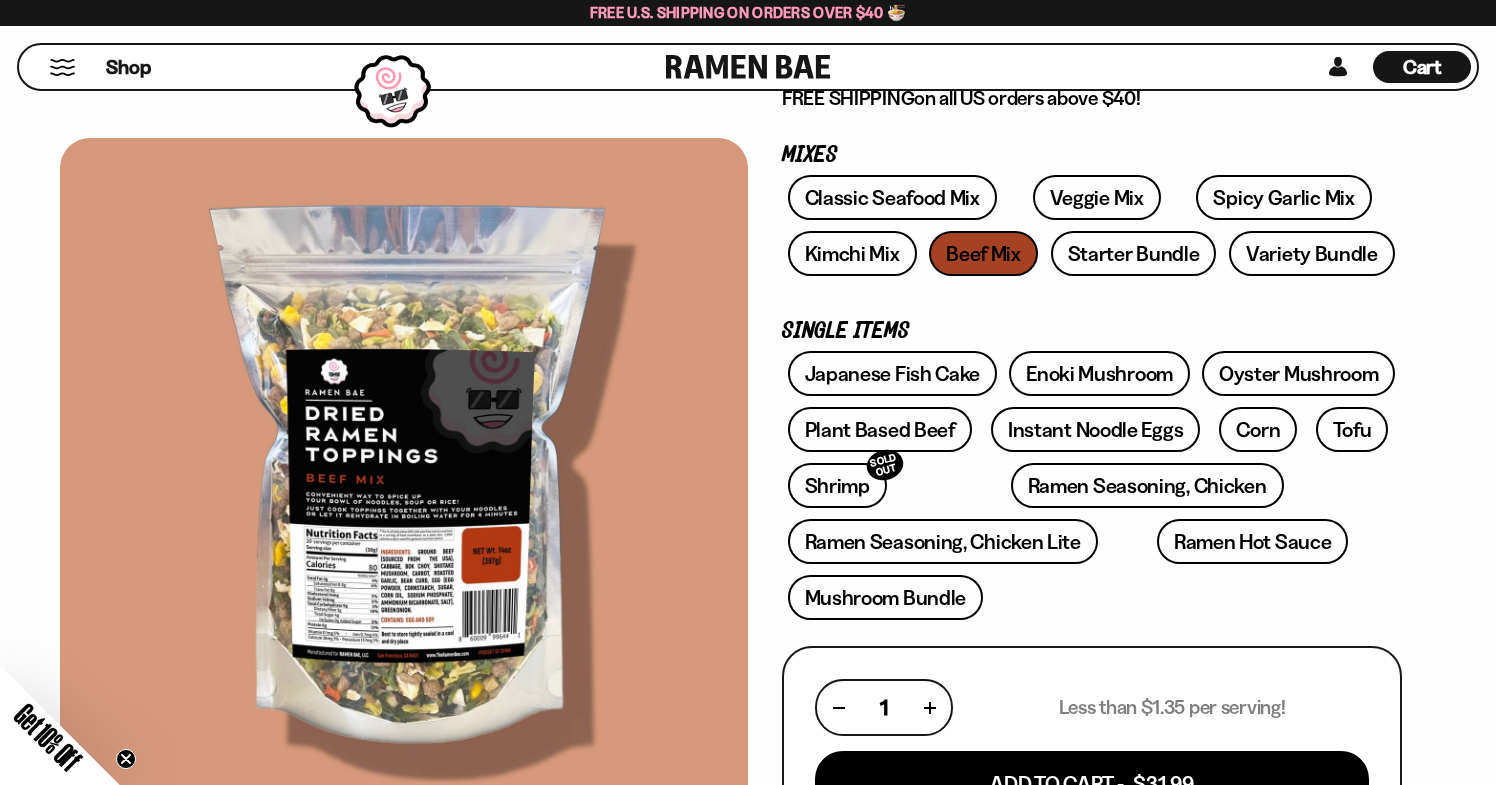 scroll, scrollTop: 260, scrollLeft: 0, axis: vertical 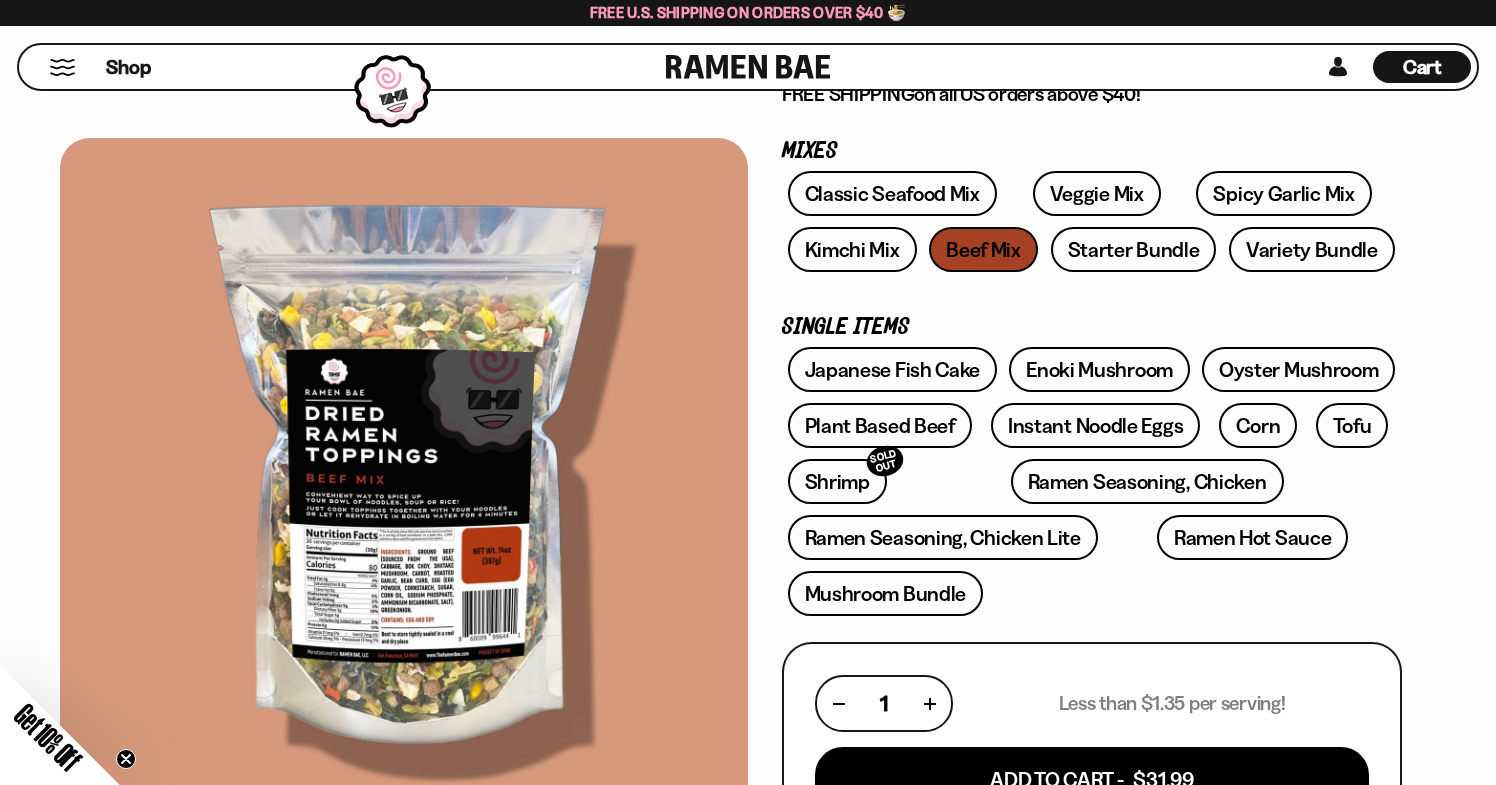 click on "Cart
D0381C2F-513E-4F90-8A41-6F0A75DCBAAA" at bounding box center [1422, 67] 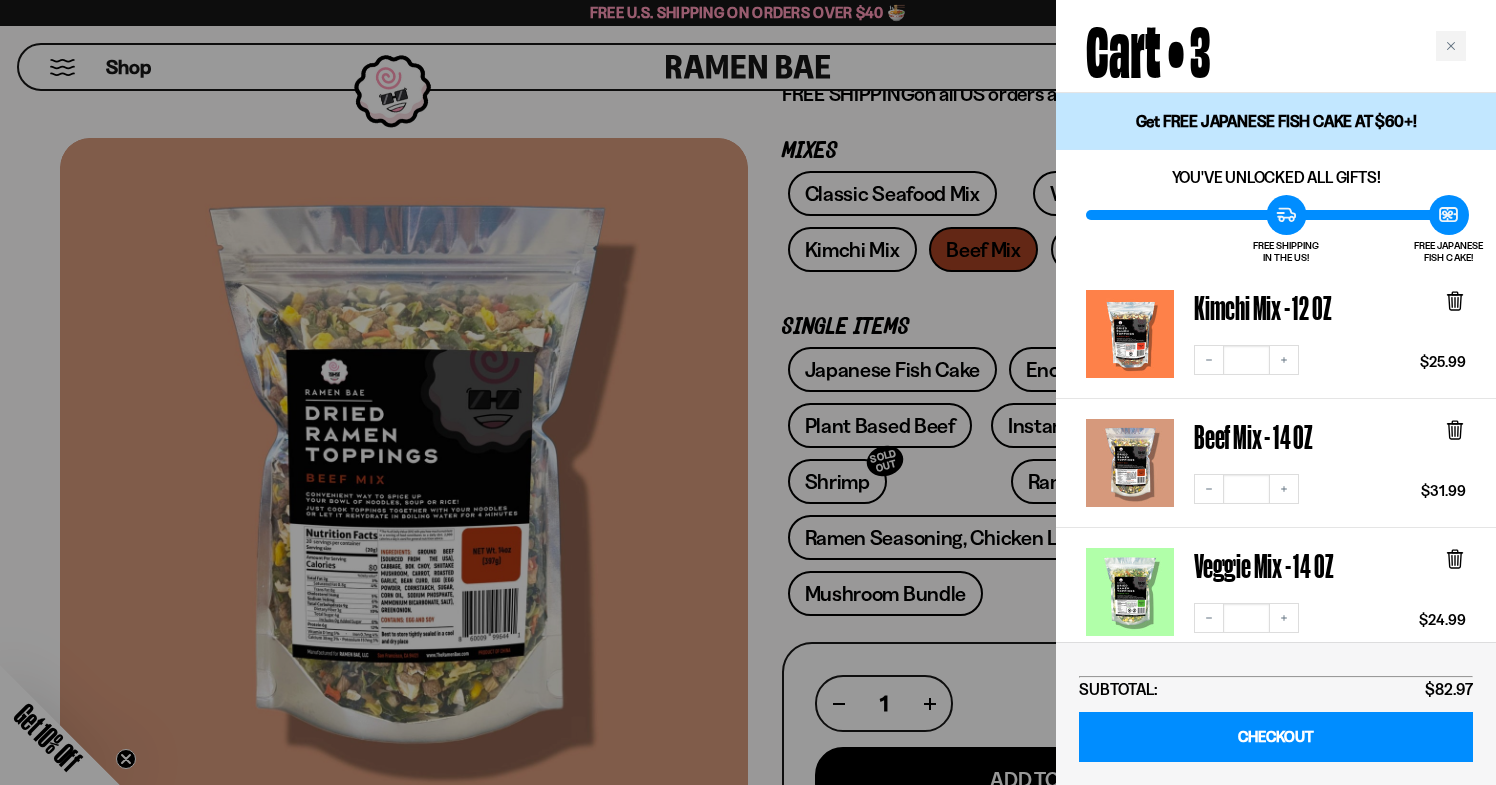 click at bounding box center [1130, 592] 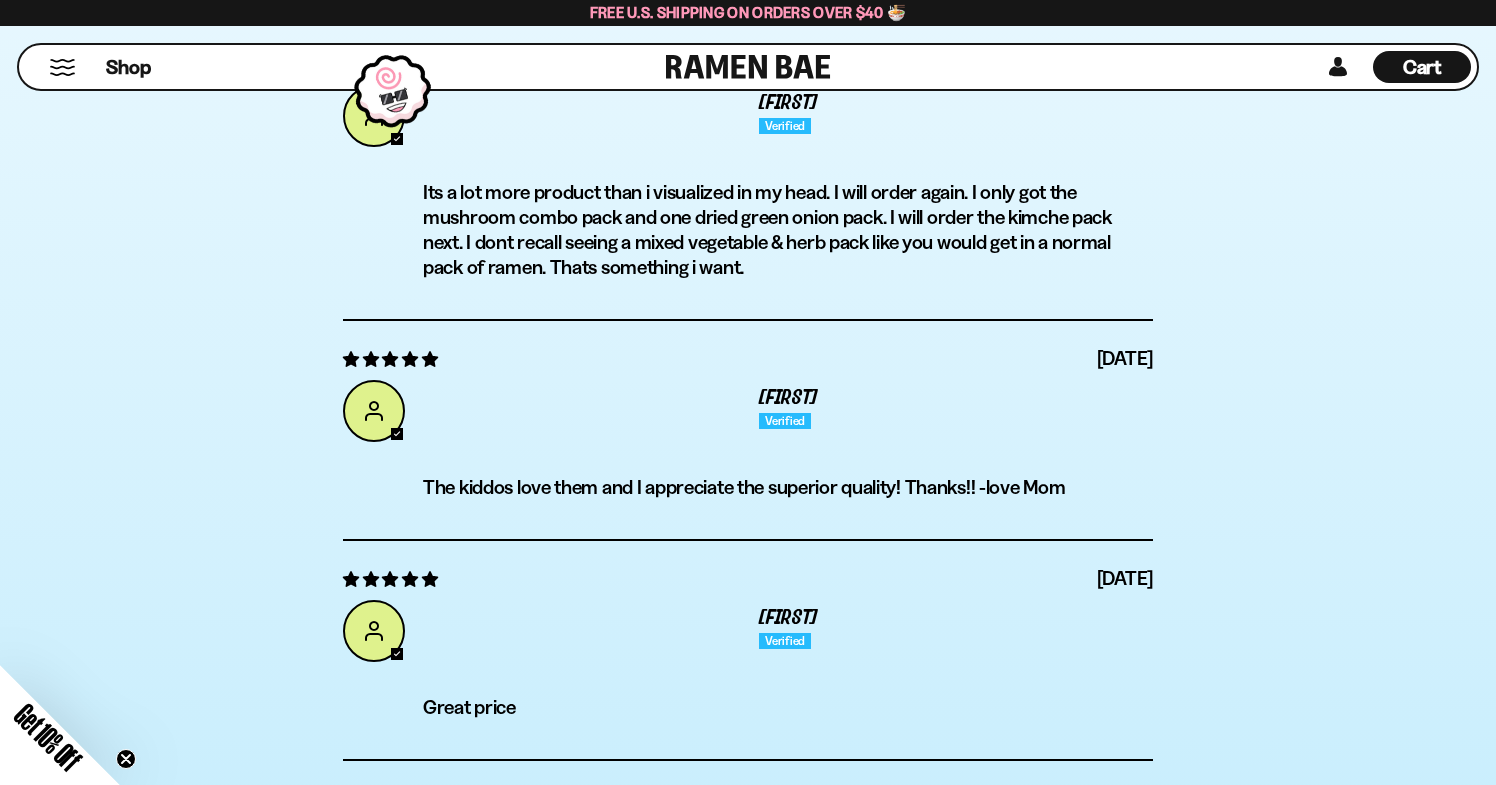 scroll, scrollTop: 7092, scrollLeft: 0, axis: vertical 